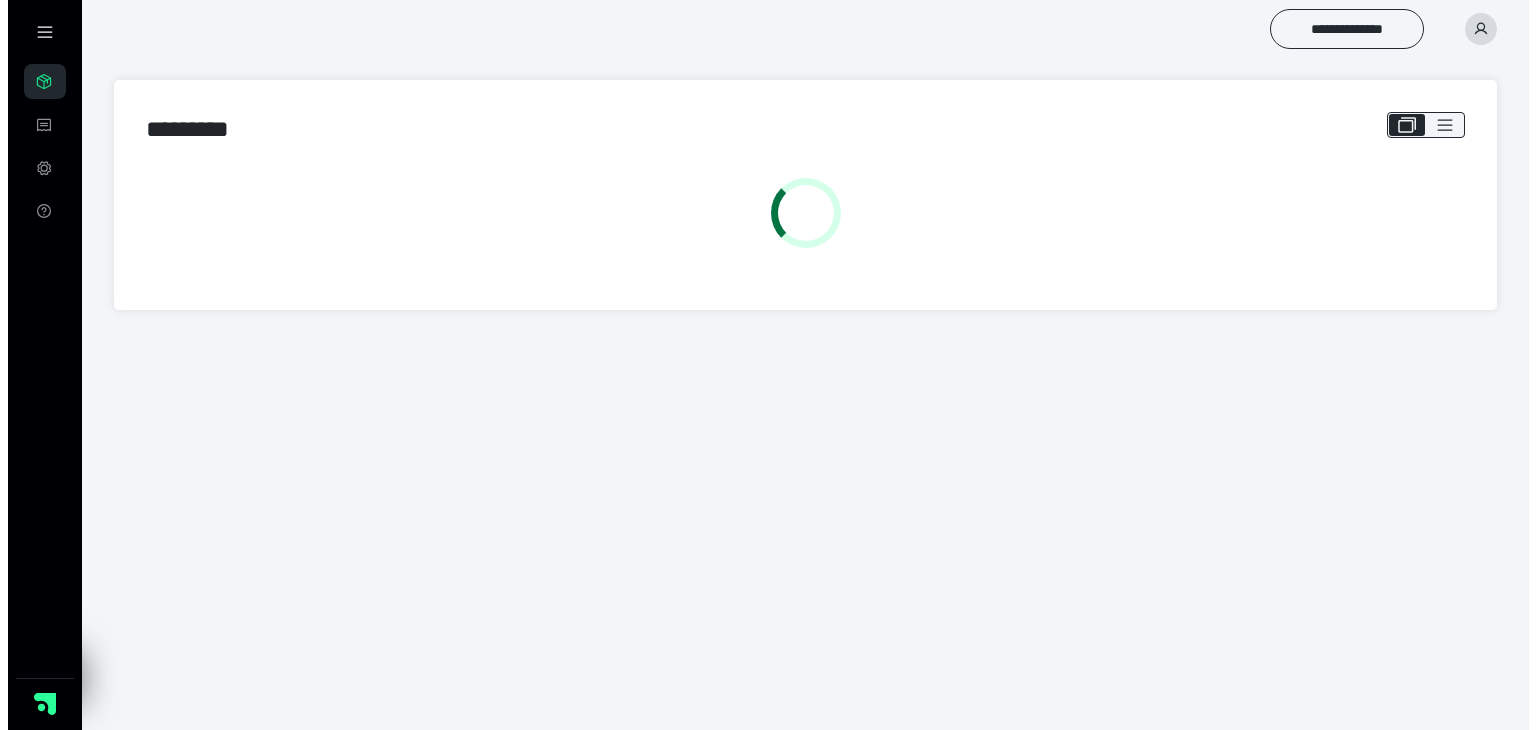 scroll, scrollTop: 0, scrollLeft: 0, axis: both 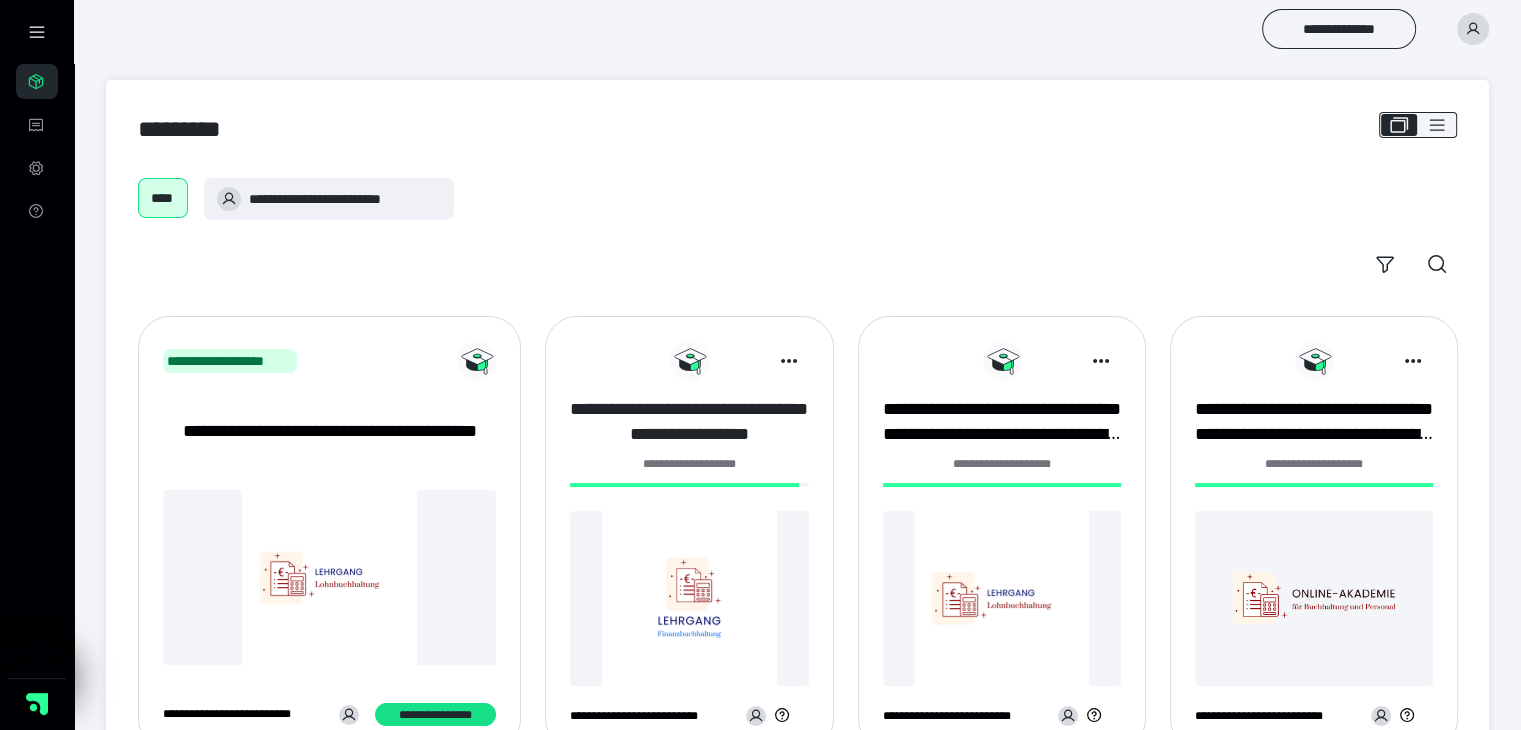 click on "**********" at bounding box center (689, 422) 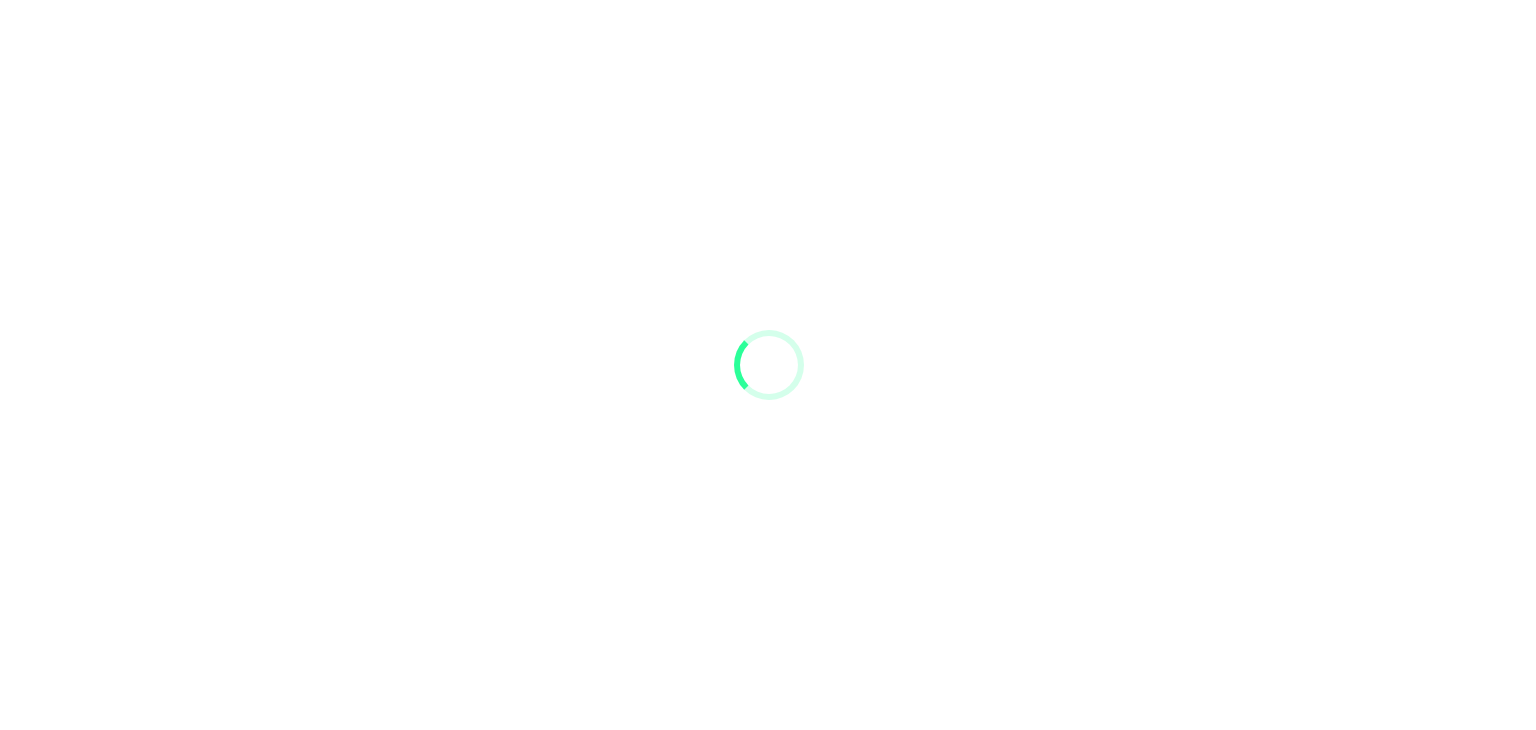 scroll, scrollTop: 0, scrollLeft: 0, axis: both 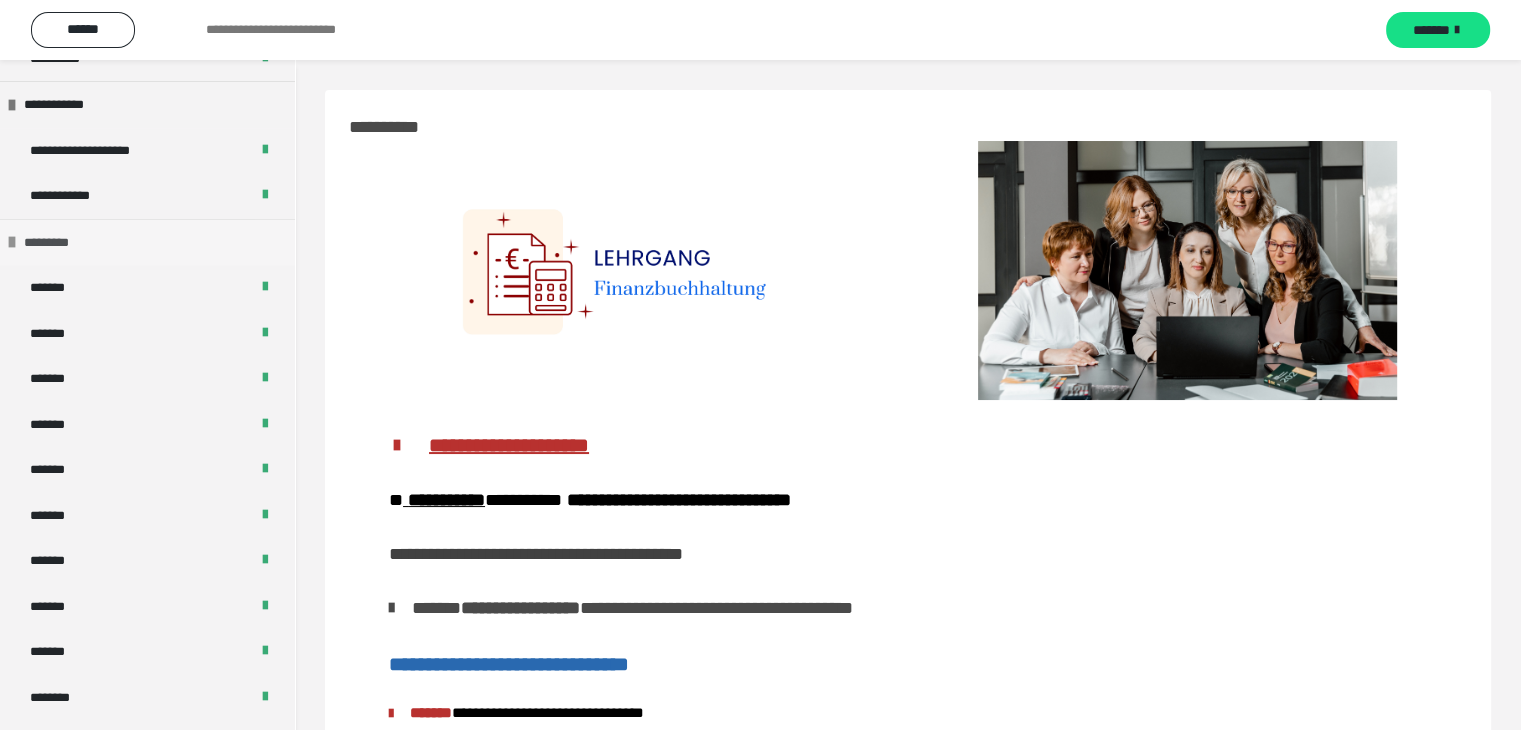 click at bounding box center [12, 242] 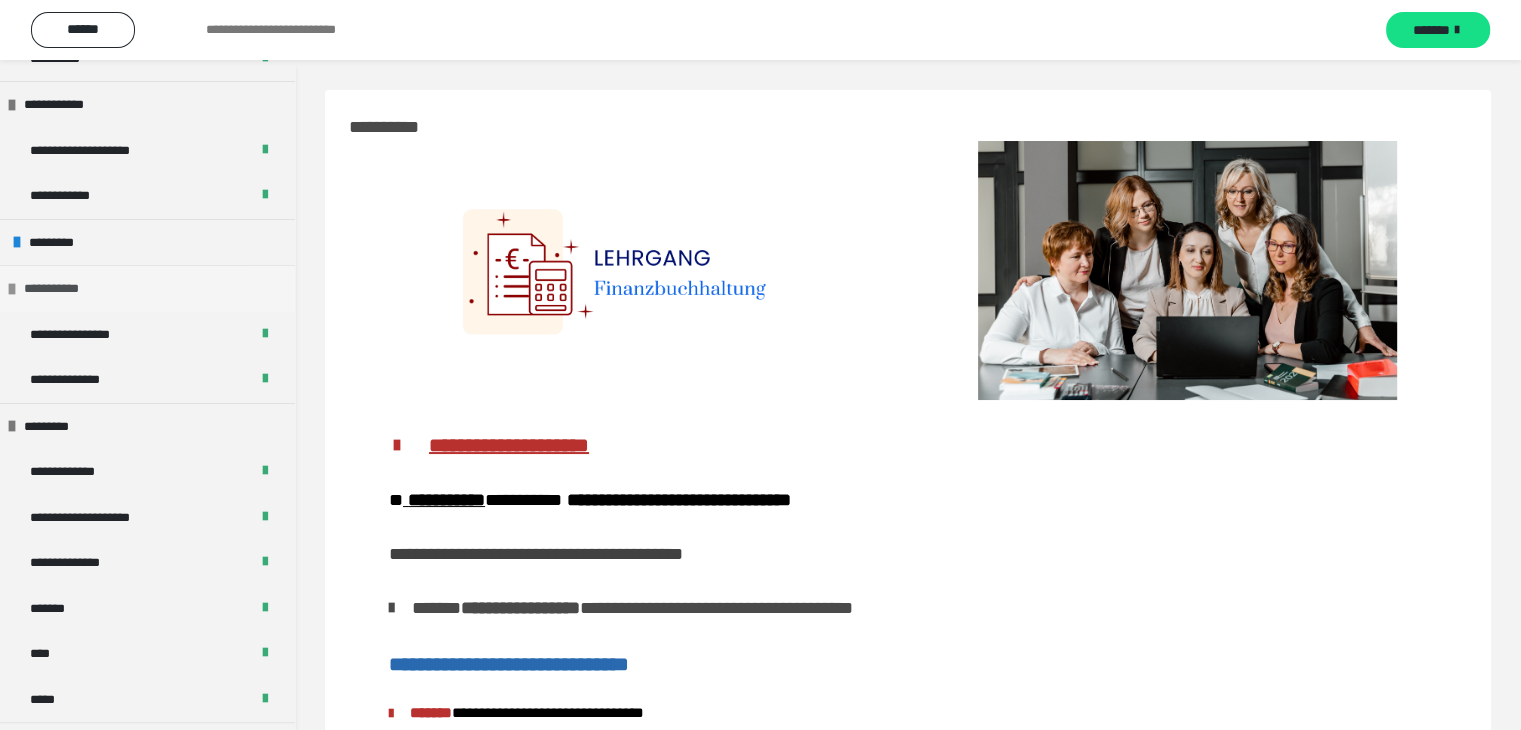 click at bounding box center (12, 289) 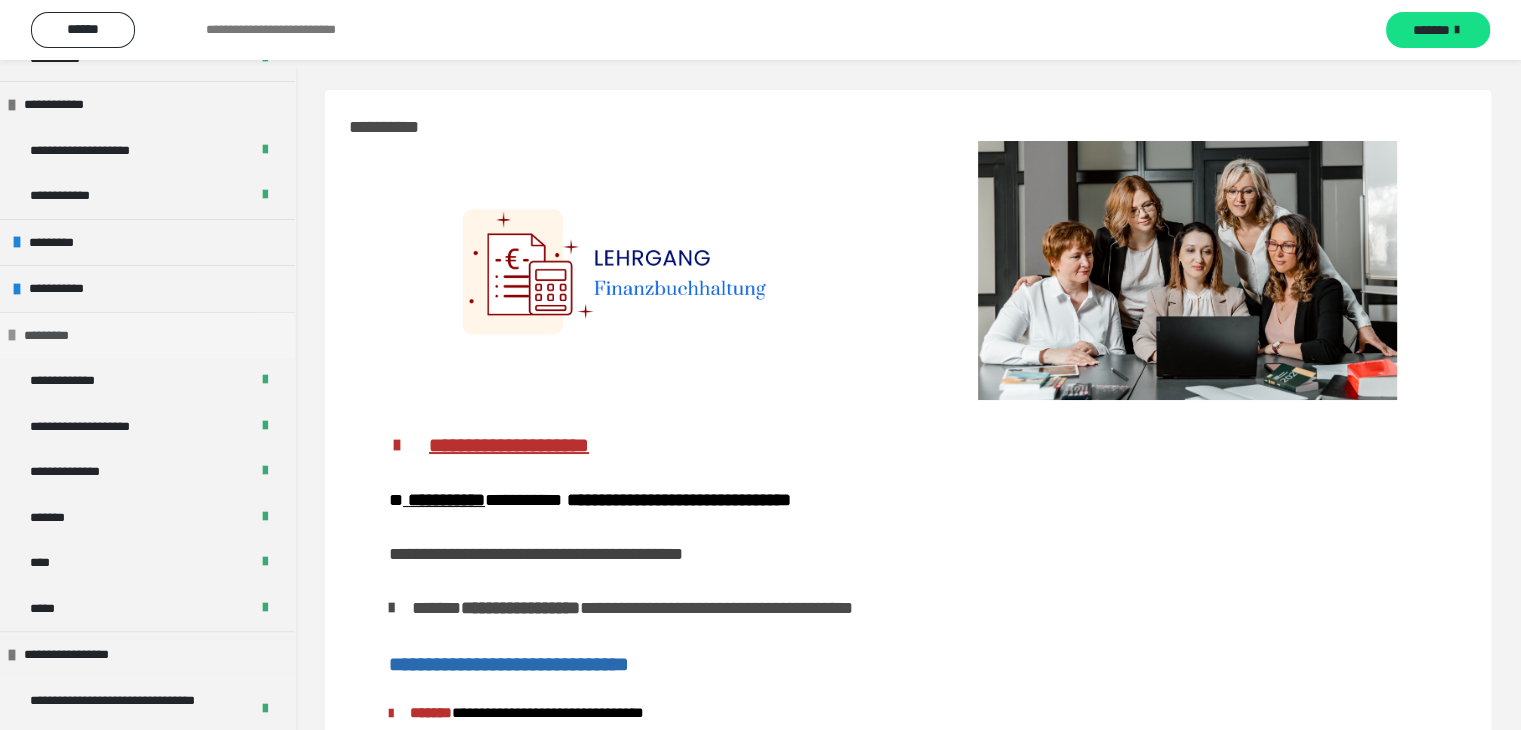 click at bounding box center (12, 335) 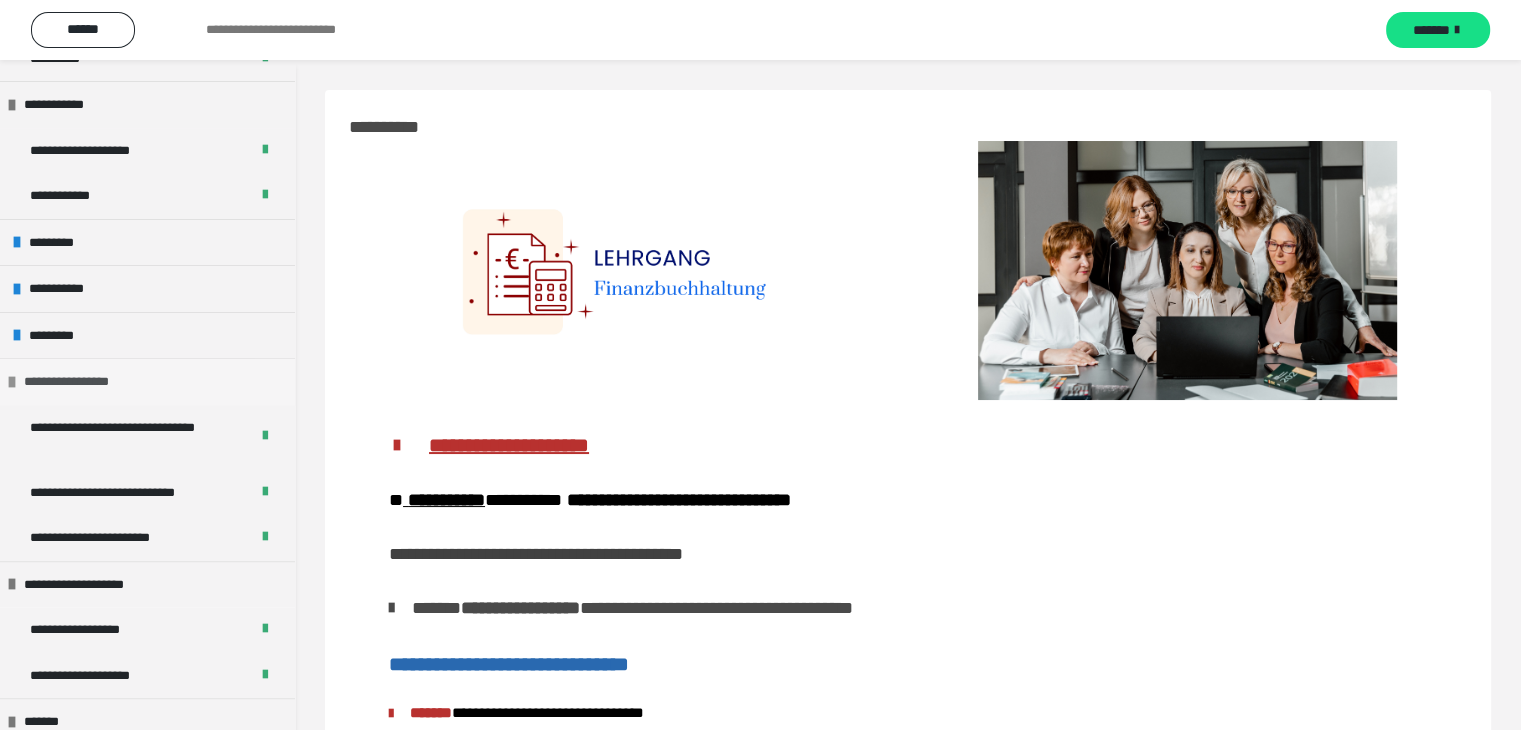 click at bounding box center [12, 382] 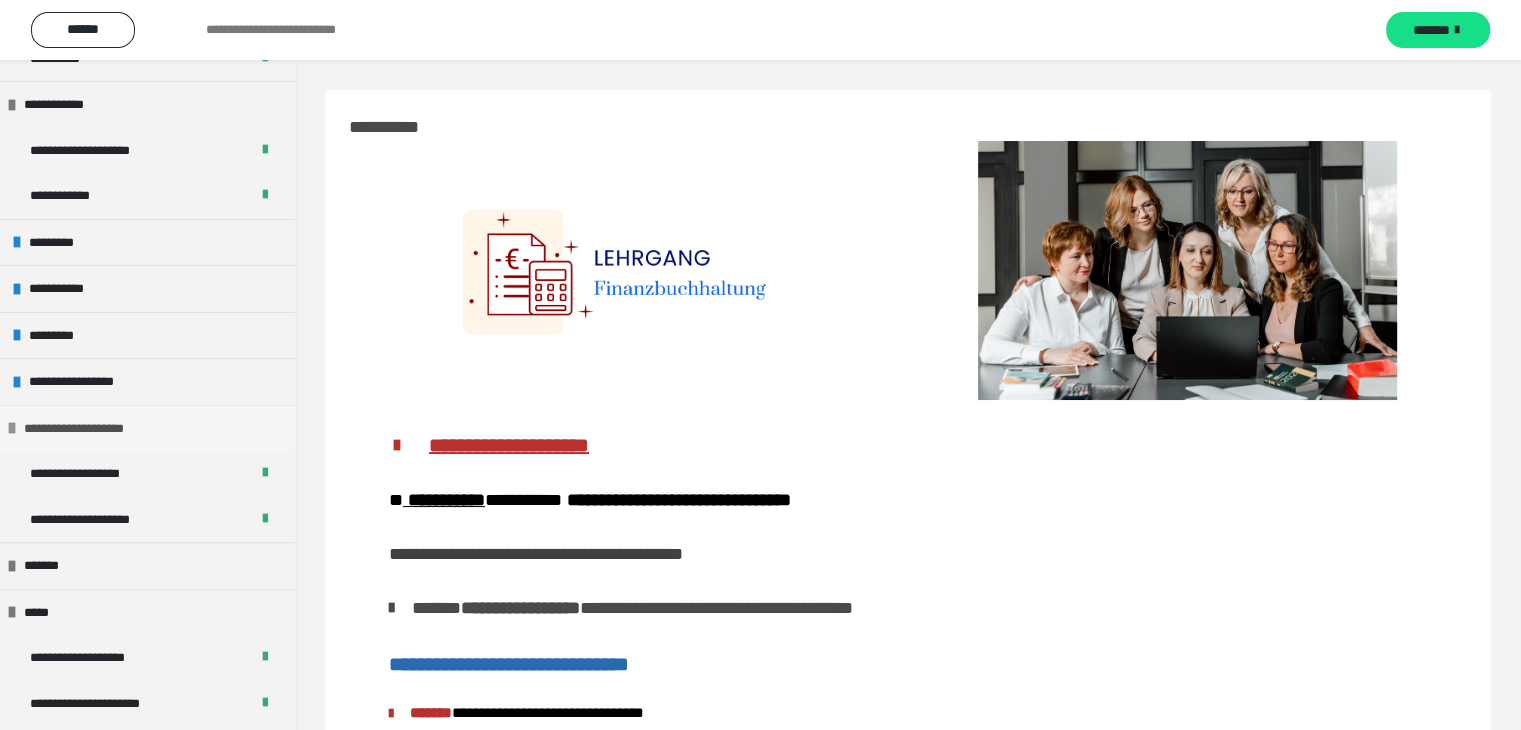 click at bounding box center (12, 428) 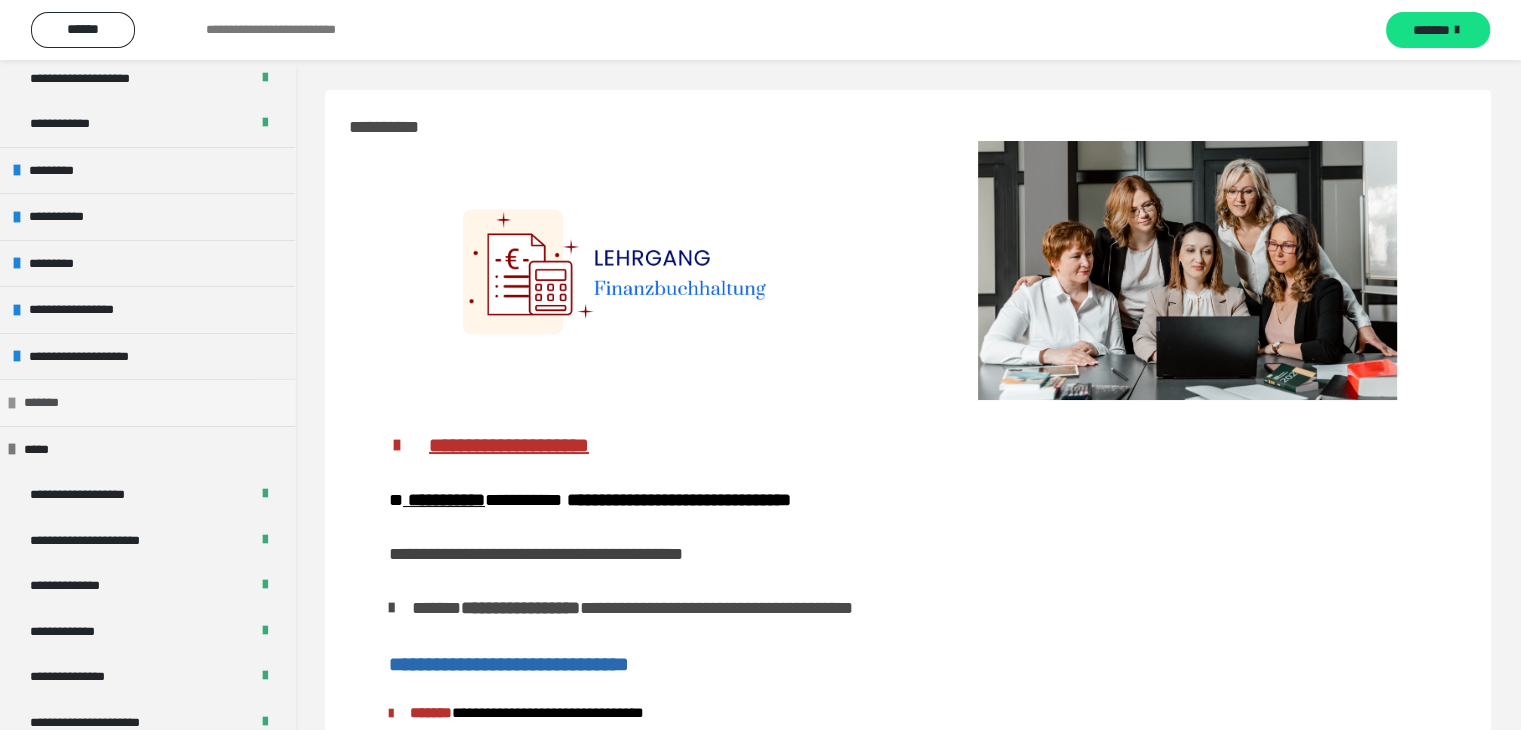 scroll, scrollTop: 700, scrollLeft: 0, axis: vertical 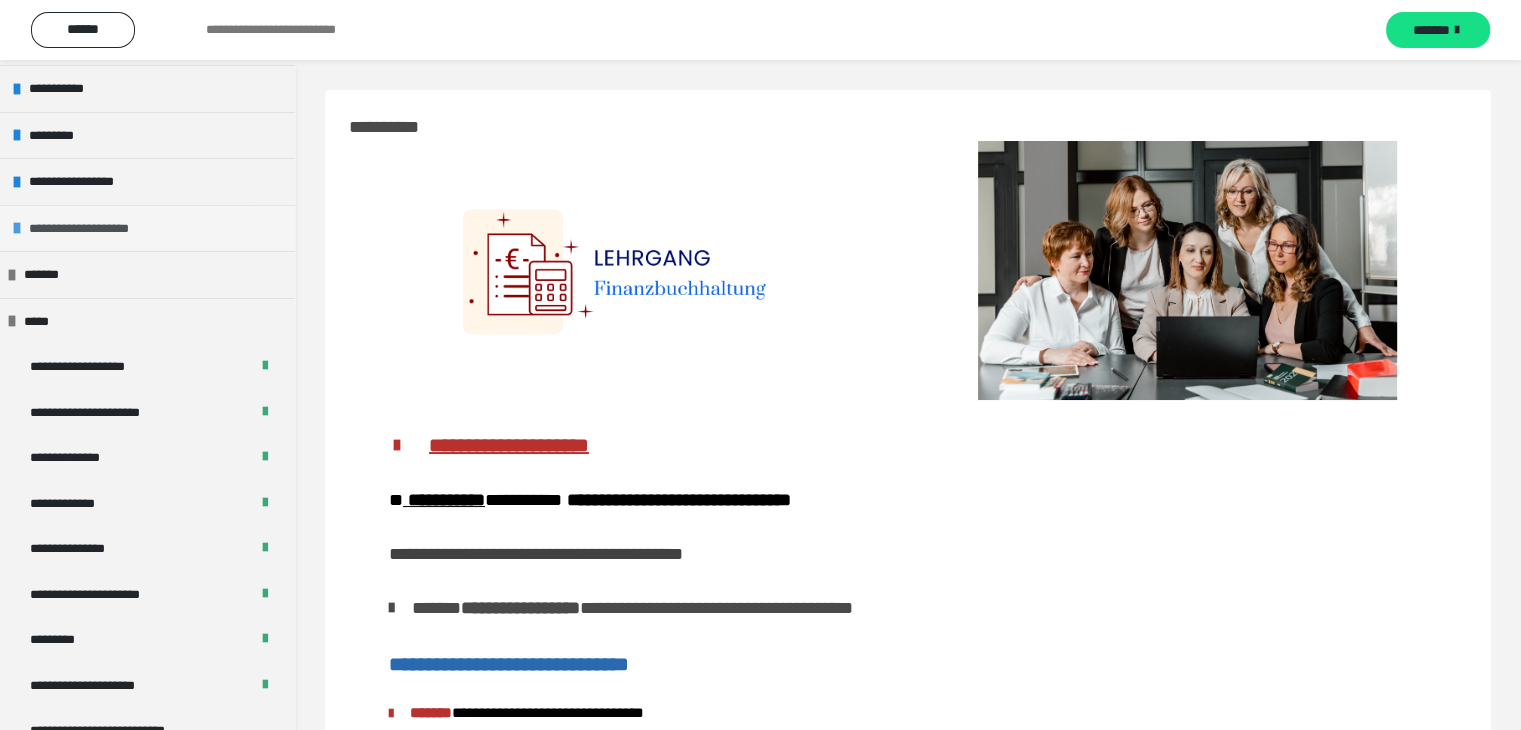 click at bounding box center [17, 228] 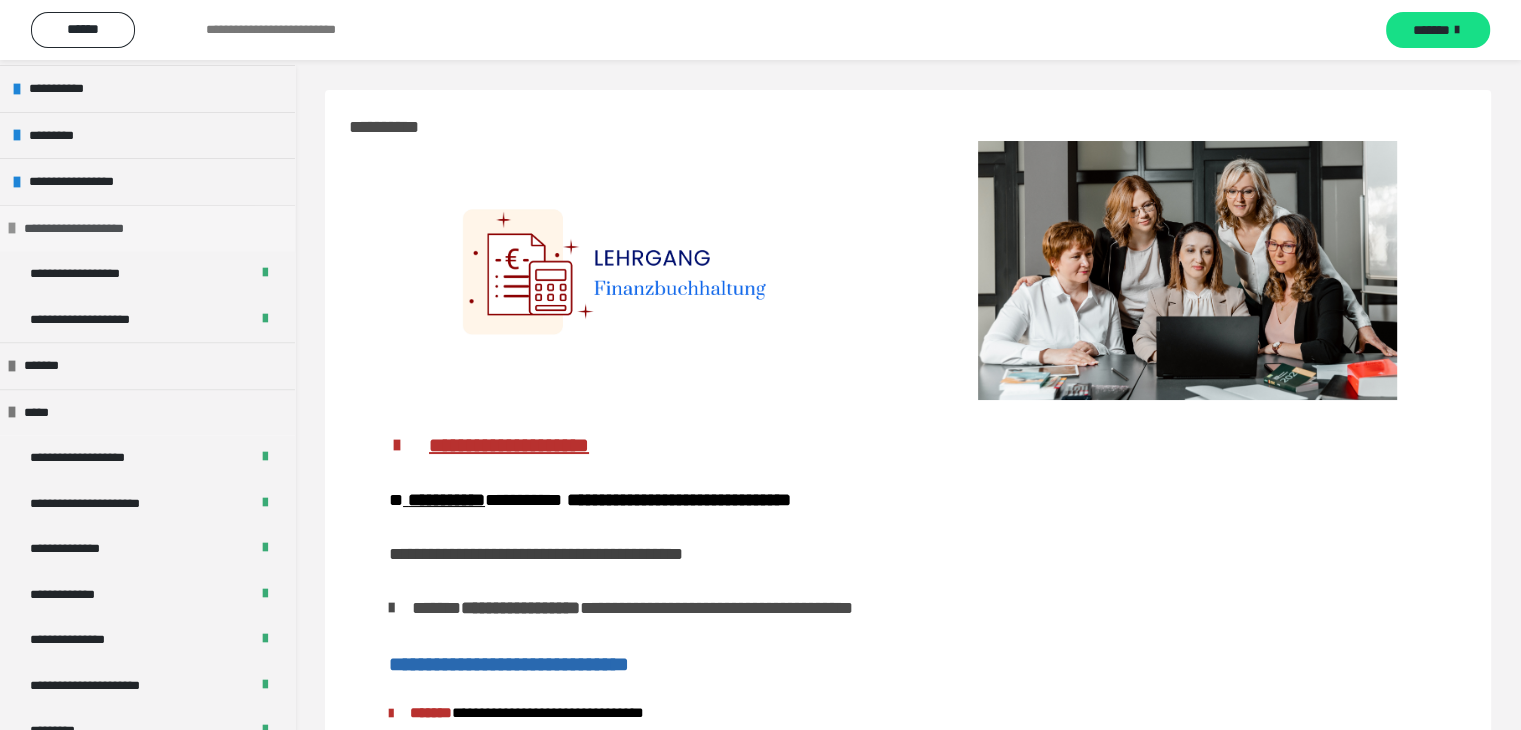 click at bounding box center [12, 228] 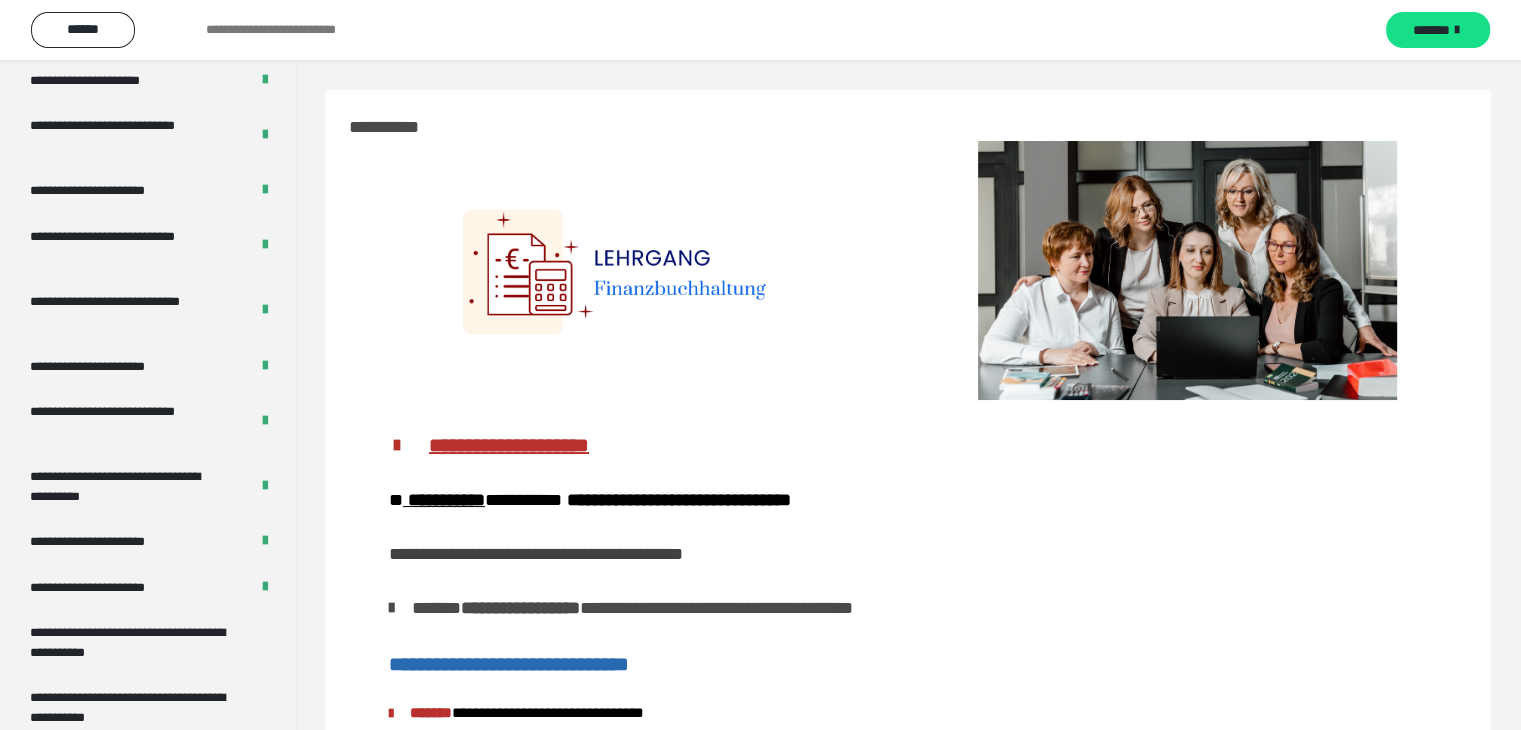 scroll, scrollTop: 2528, scrollLeft: 0, axis: vertical 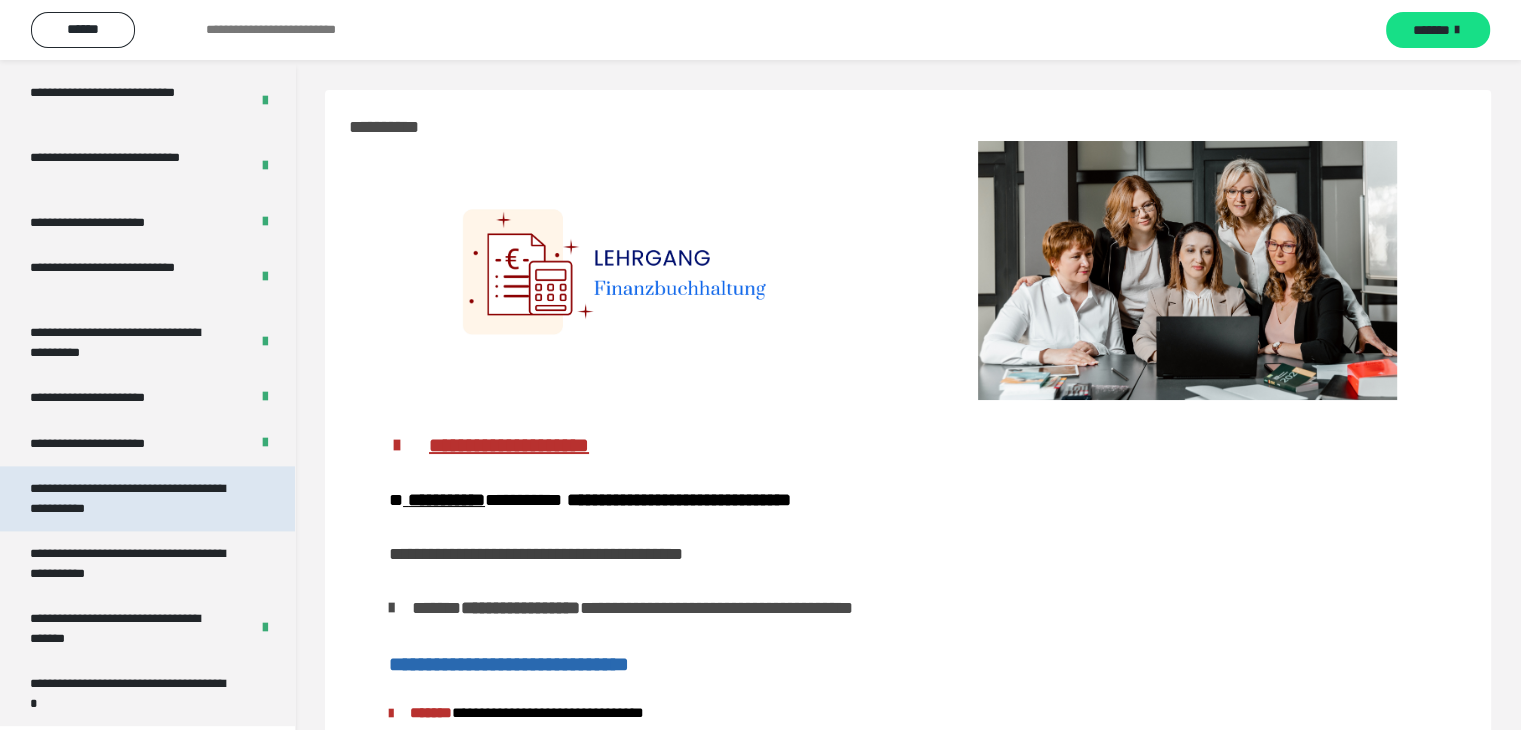 click on "**********" at bounding box center (132, 498) 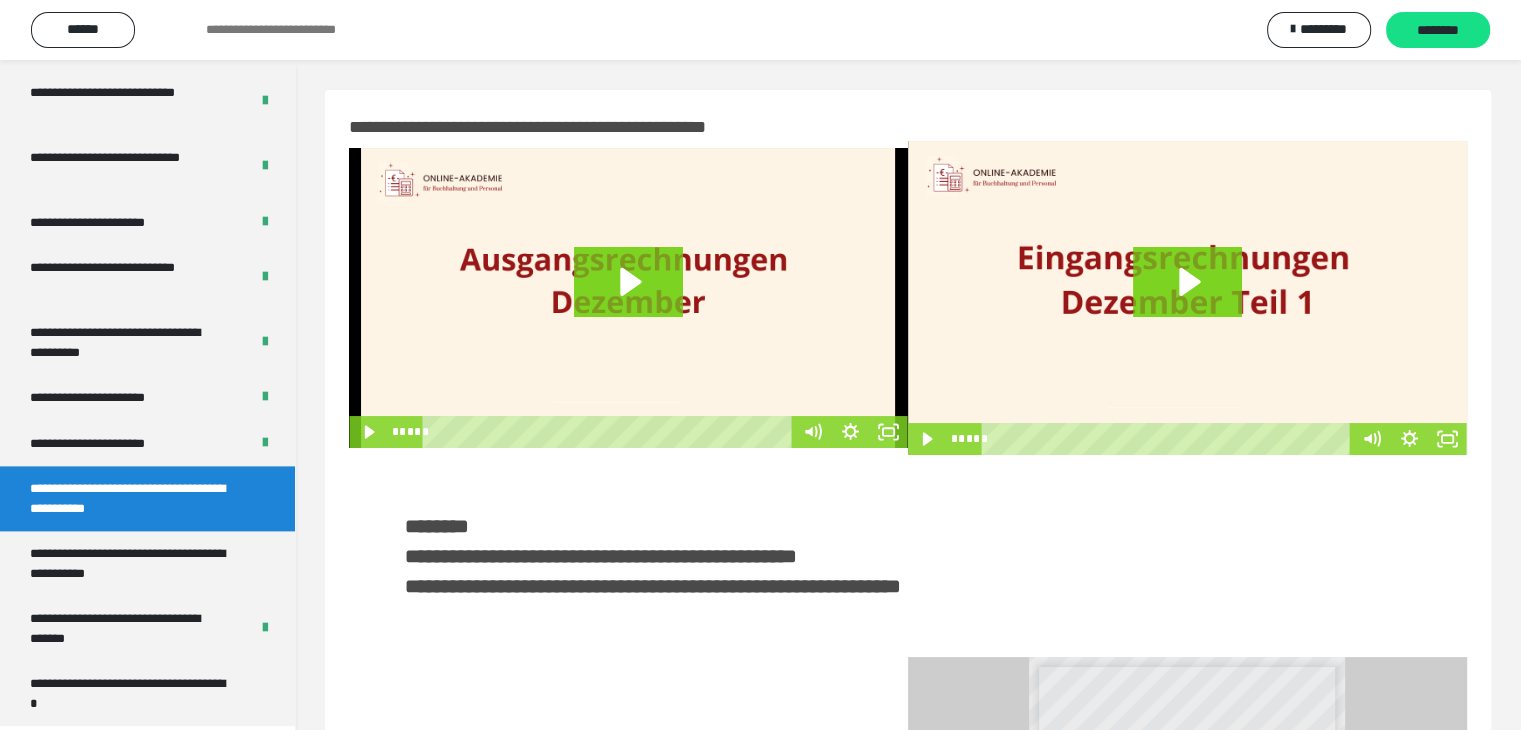 scroll, scrollTop: 0, scrollLeft: 0, axis: both 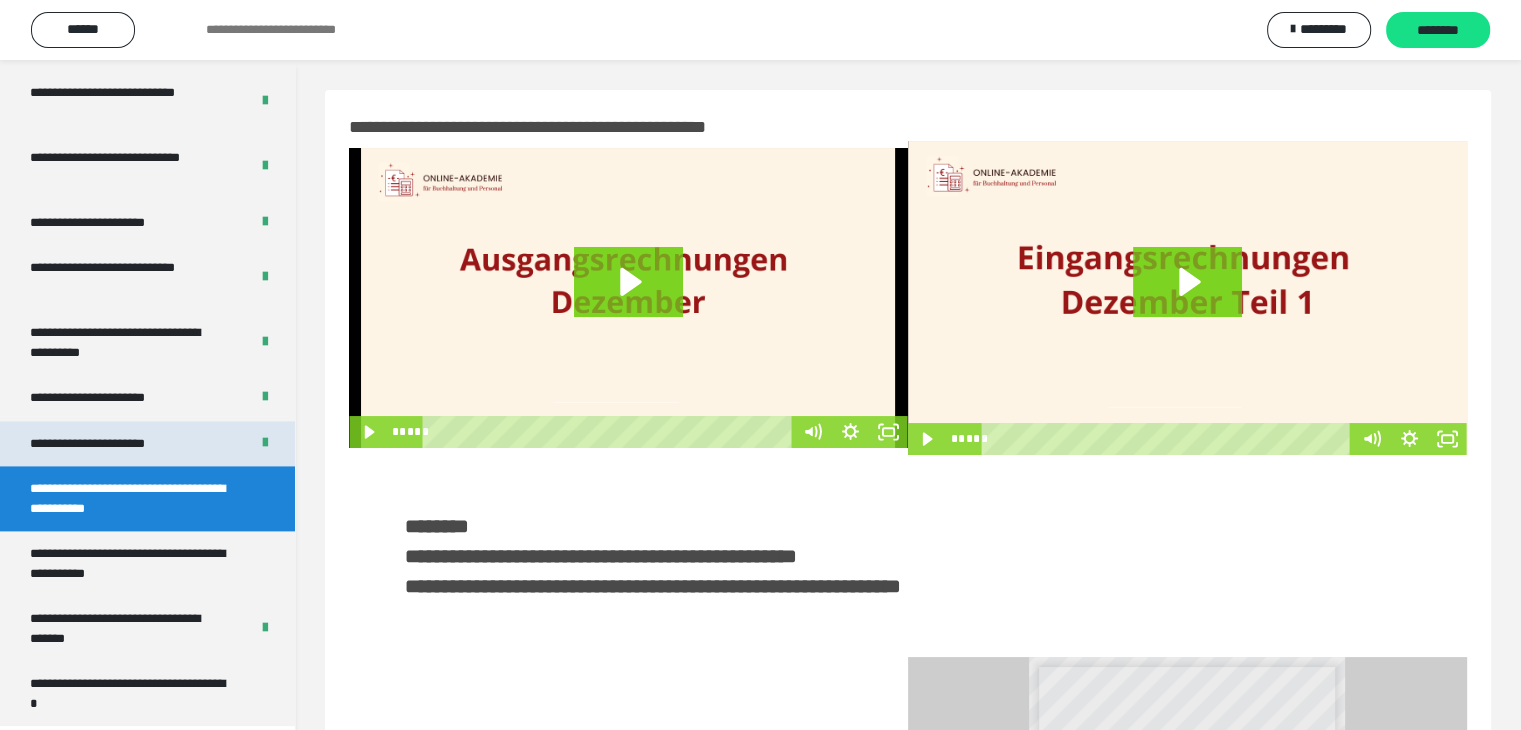 click on "**********" at bounding box center (111, 444) 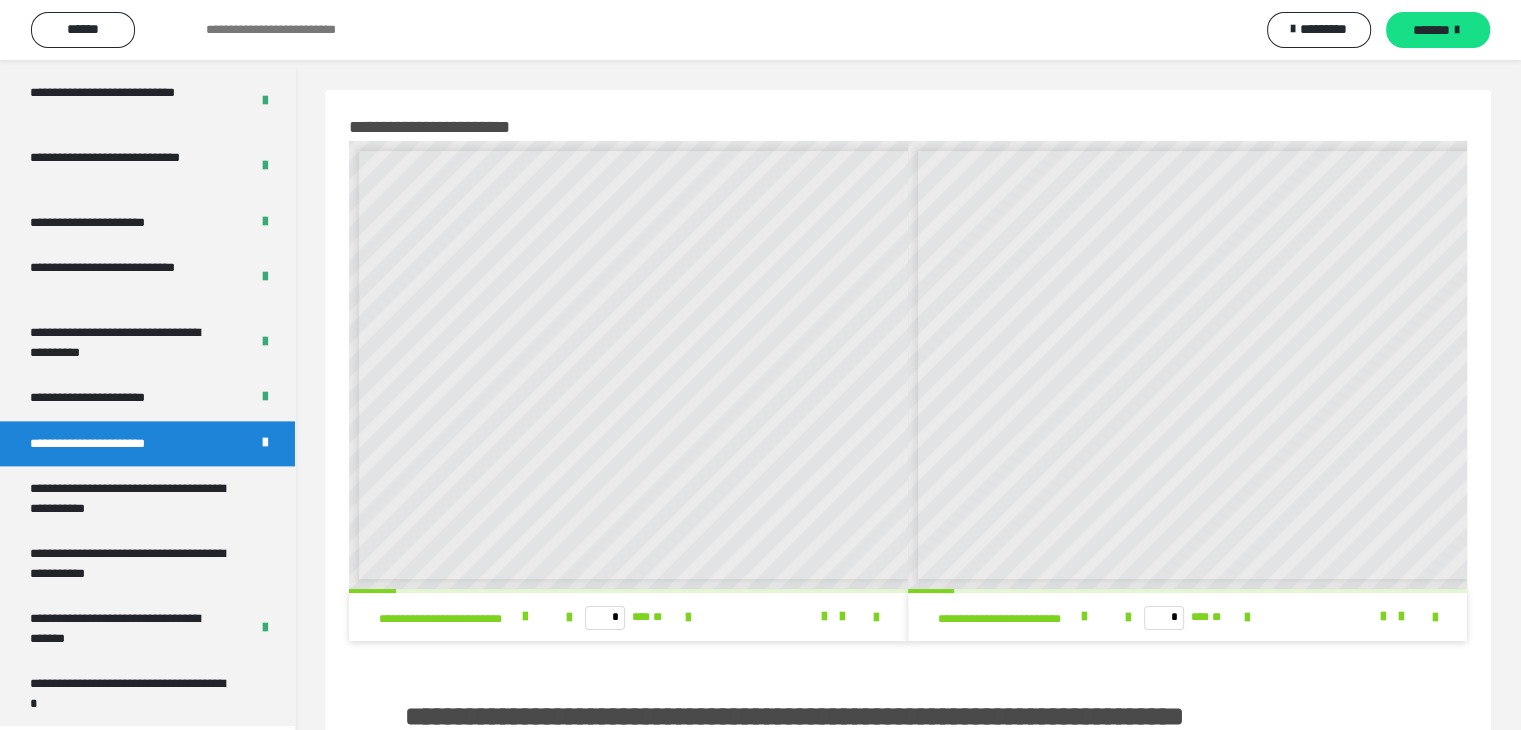 scroll, scrollTop: 8, scrollLeft: 0, axis: vertical 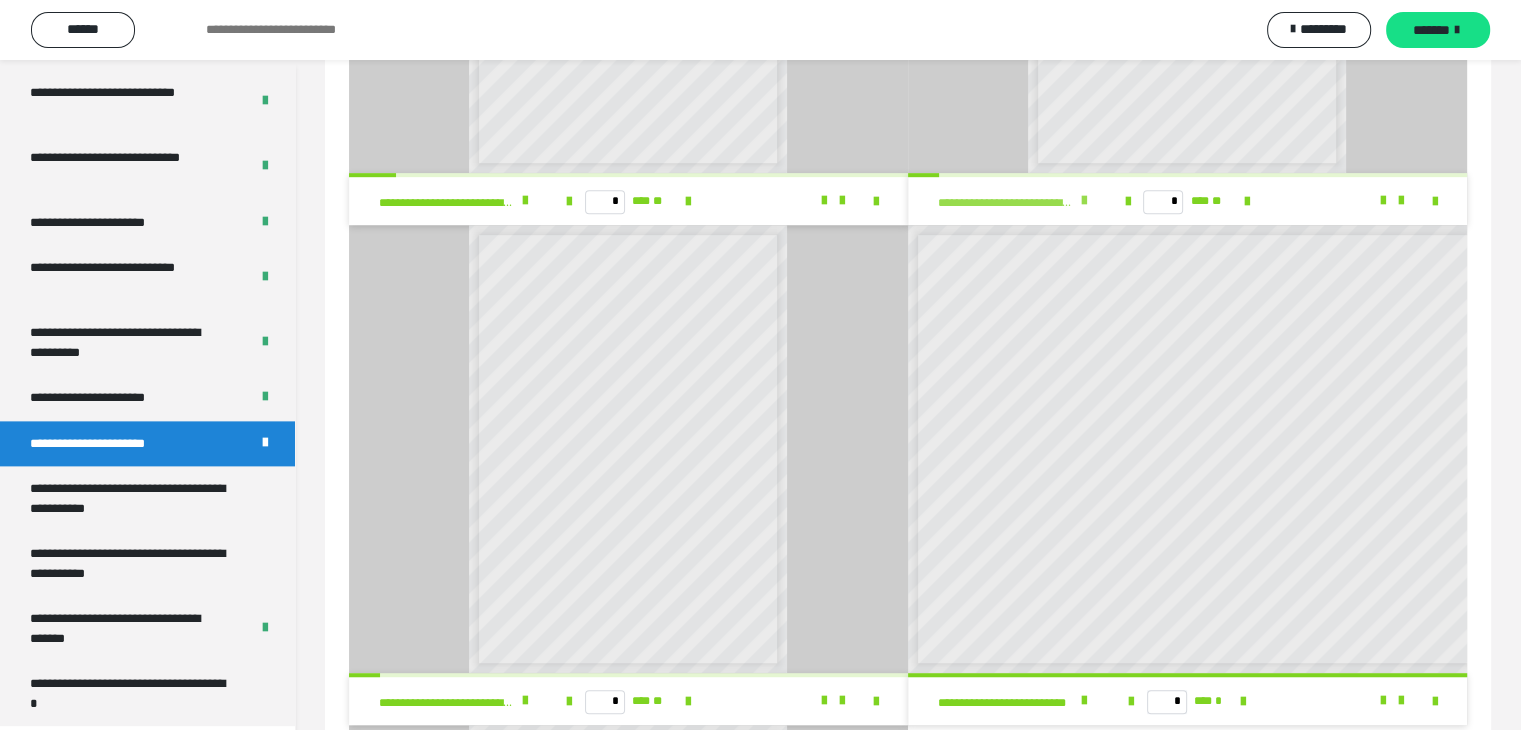 click on "**********" at bounding box center [1006, 203] 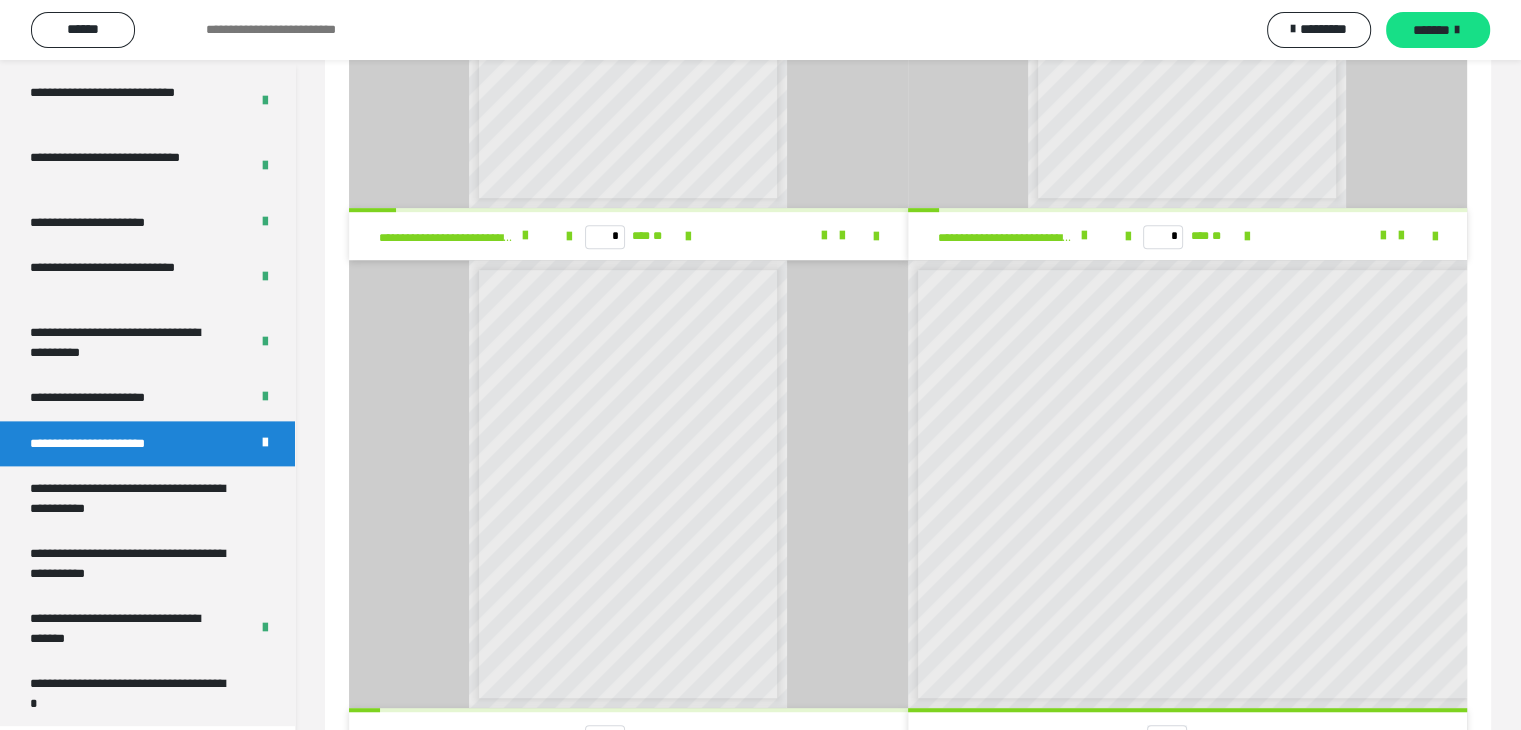 scroll, scrollTop: 1084, scrollLeft: 0, axis: vertical 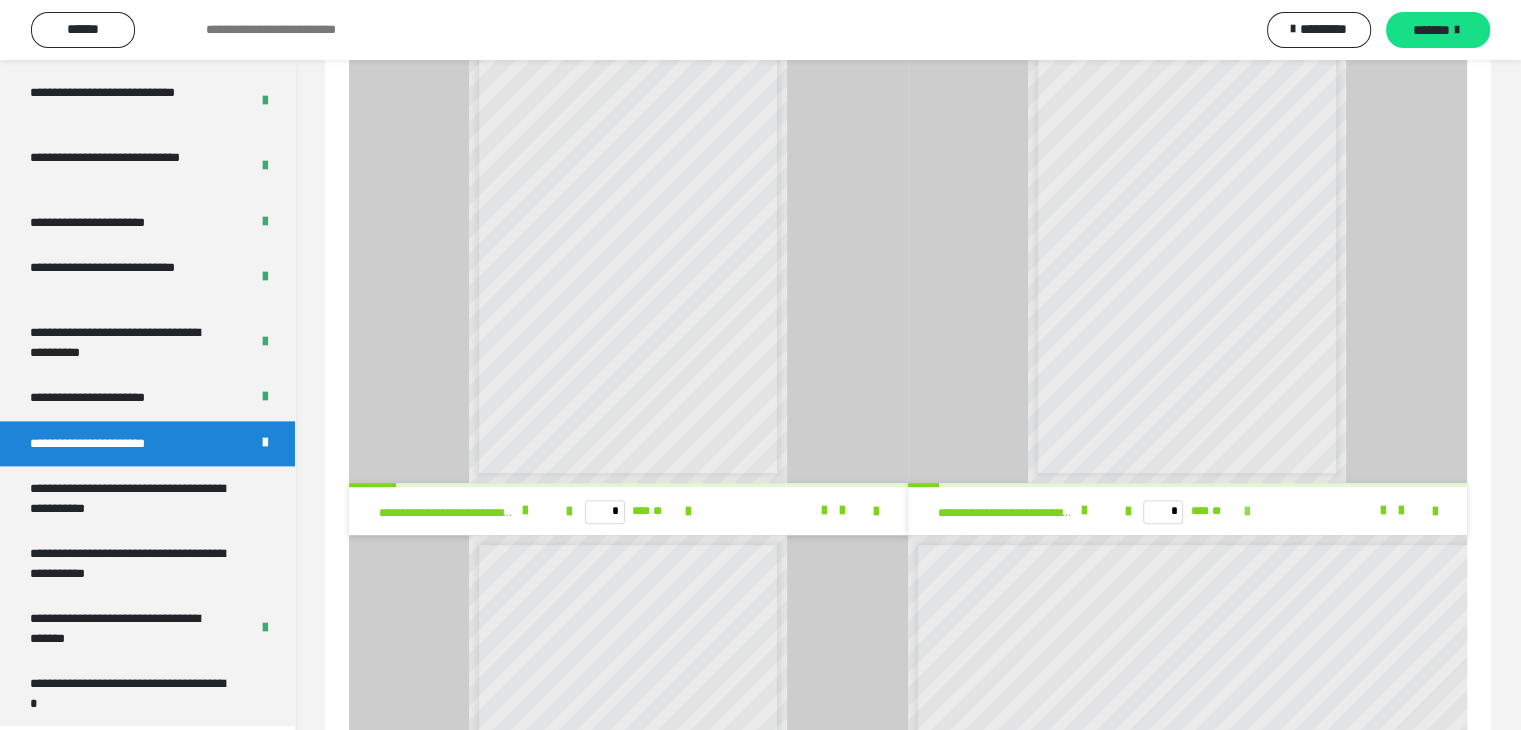 click at bounding box center [1247, 512] 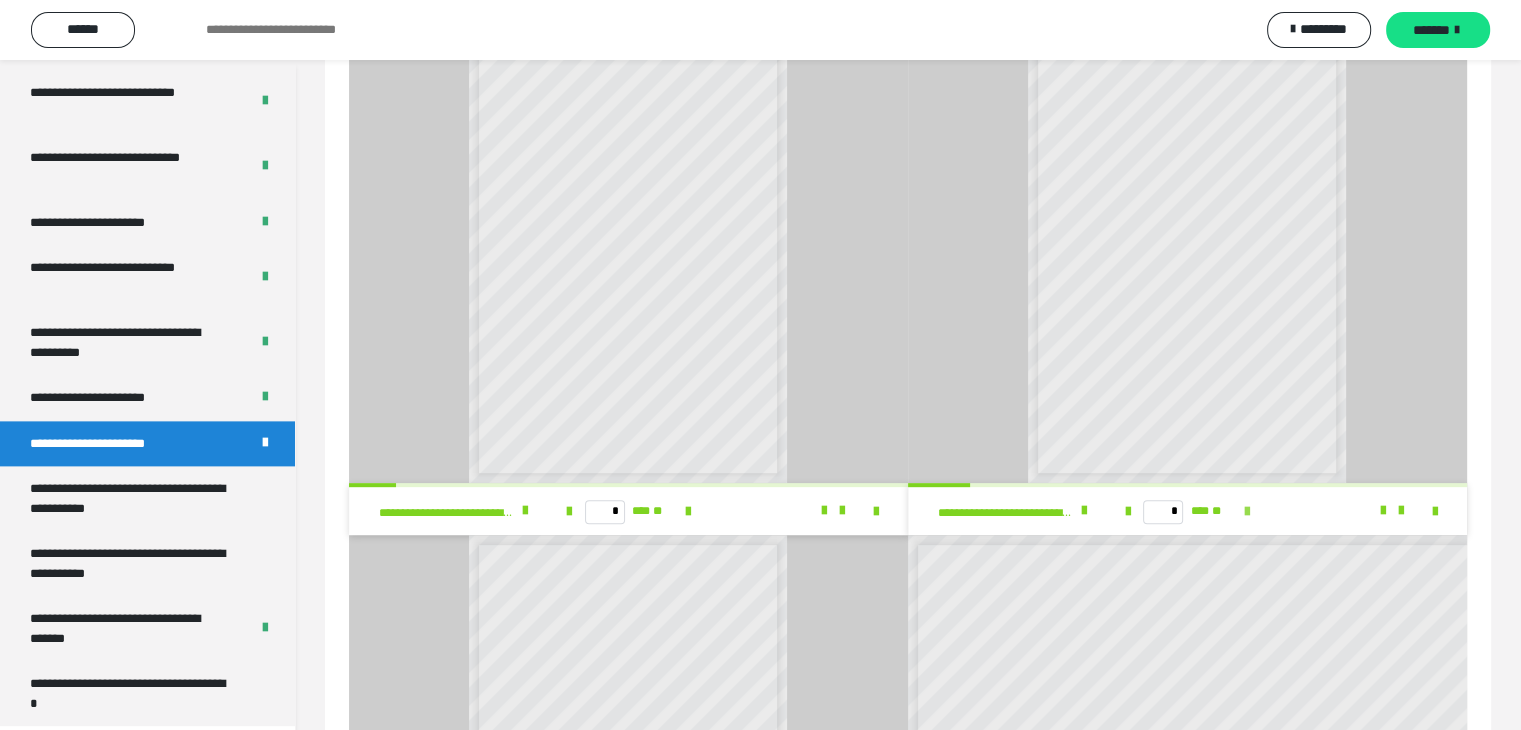 click at bounding box center (1247, 512) 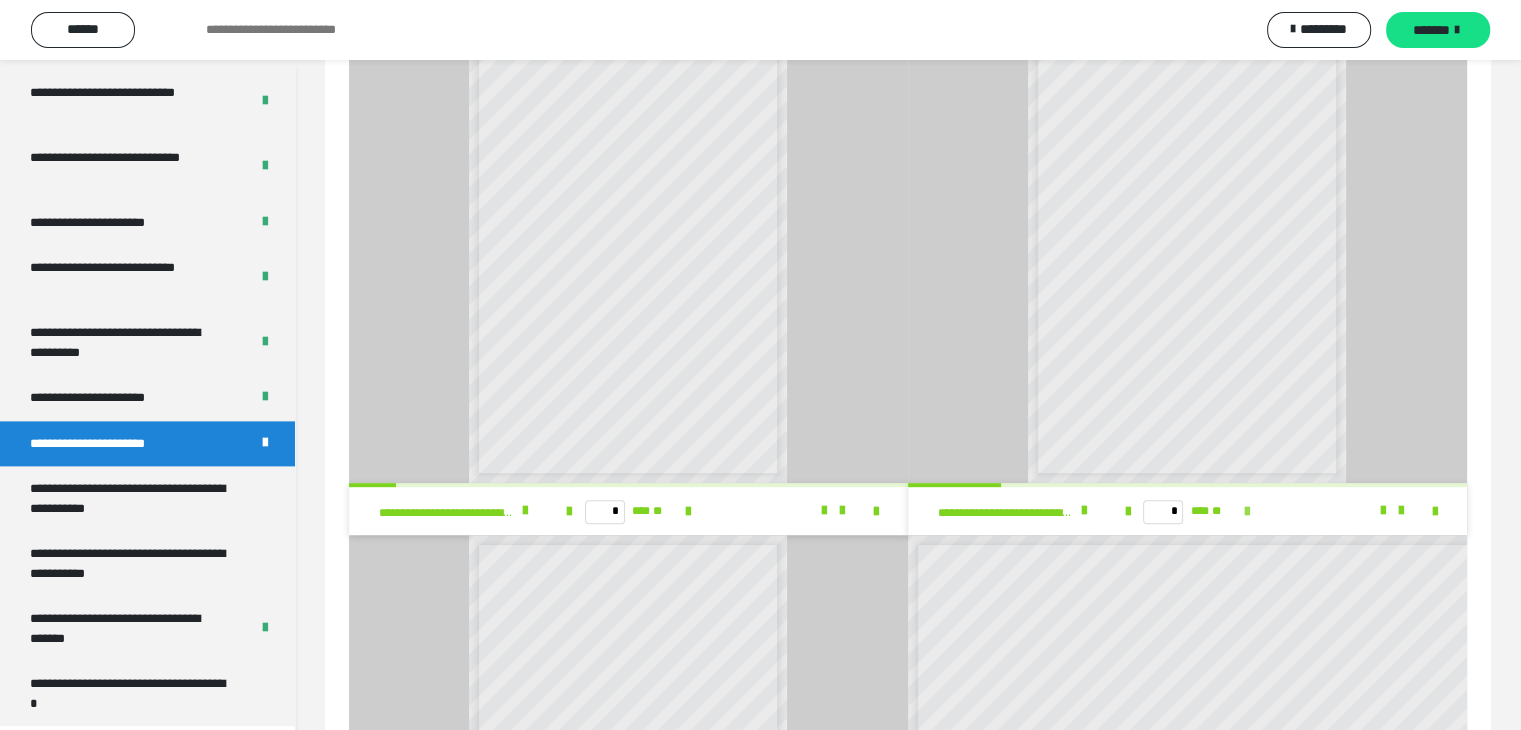 click at bounding box center [1247, 512] 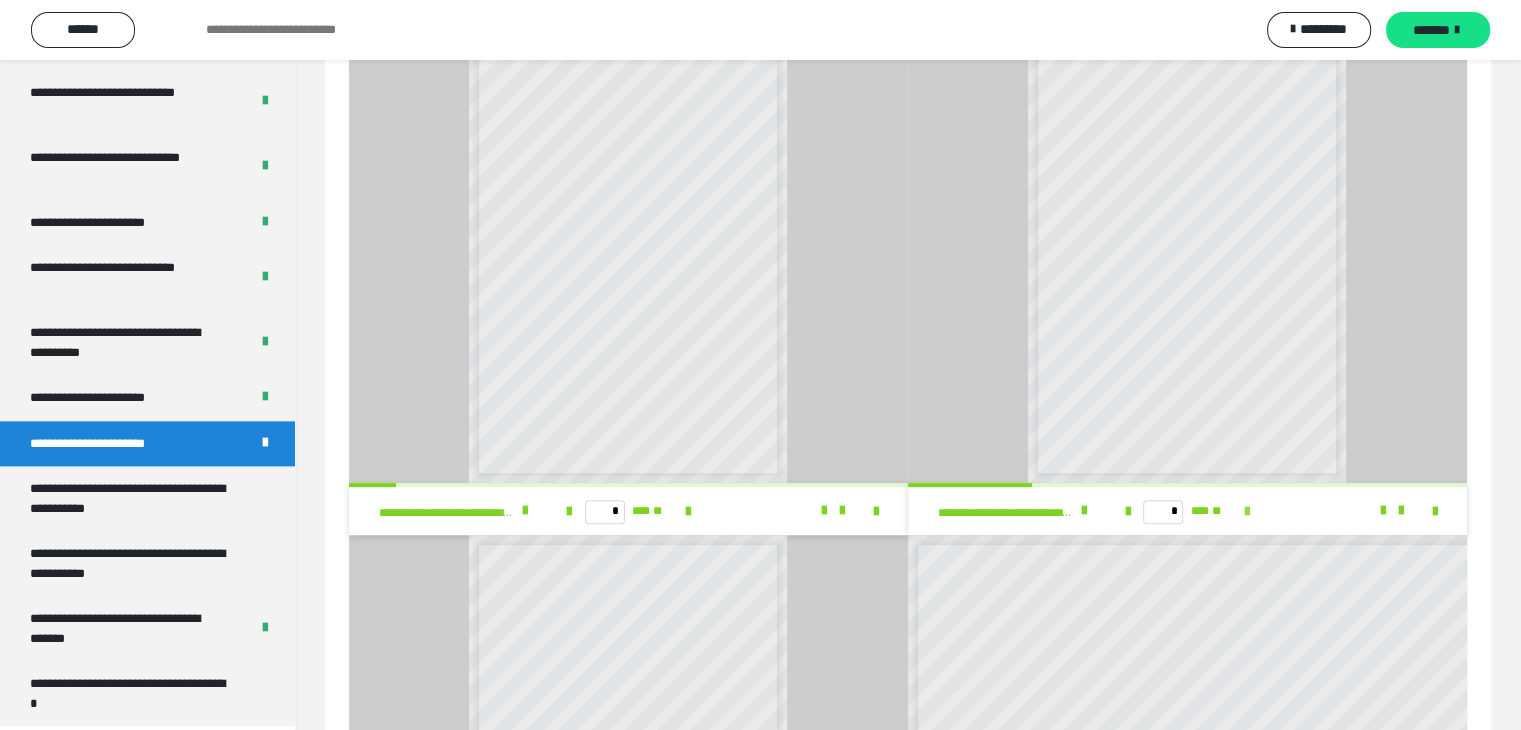 click at bounding box center (1247, 512) 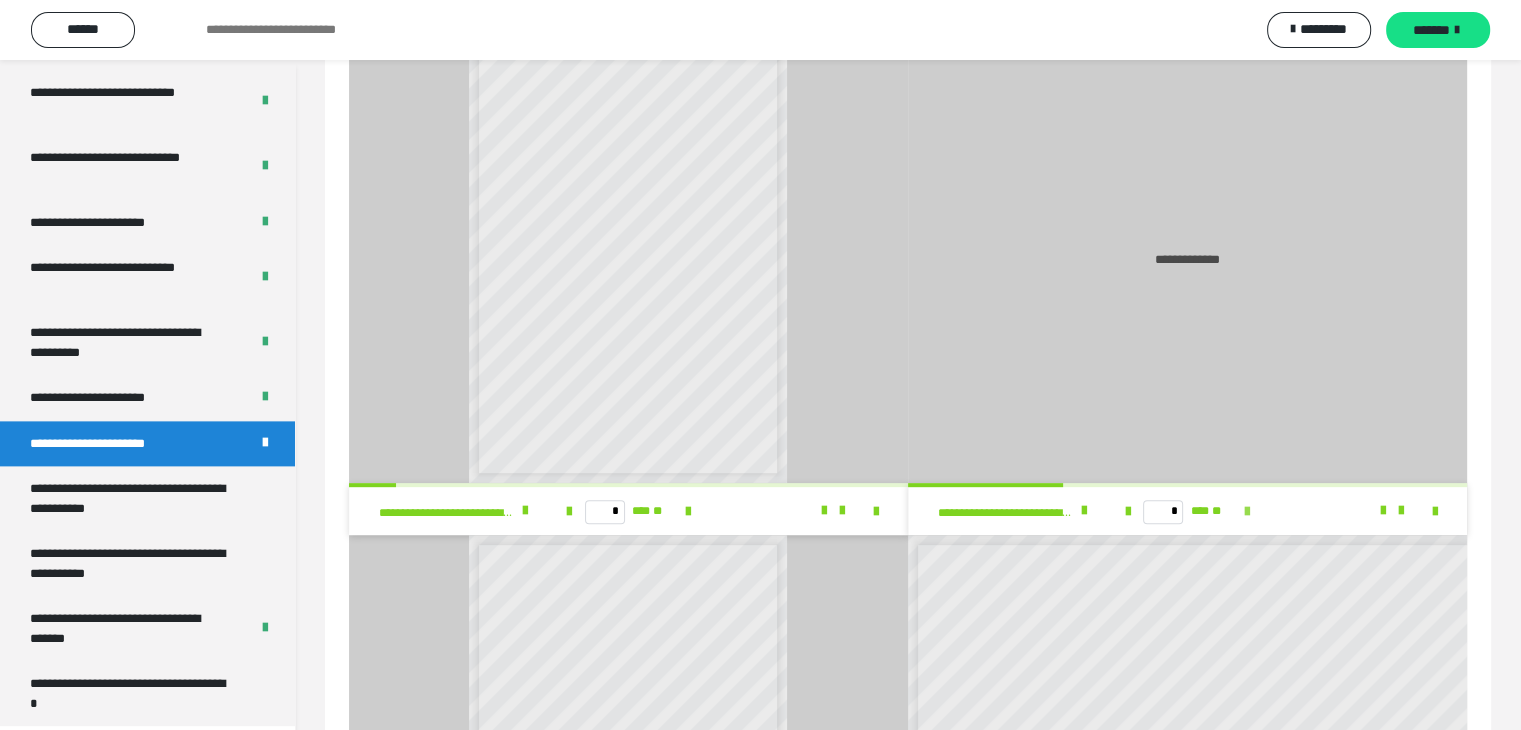 click at bounding box center (1247, 512) 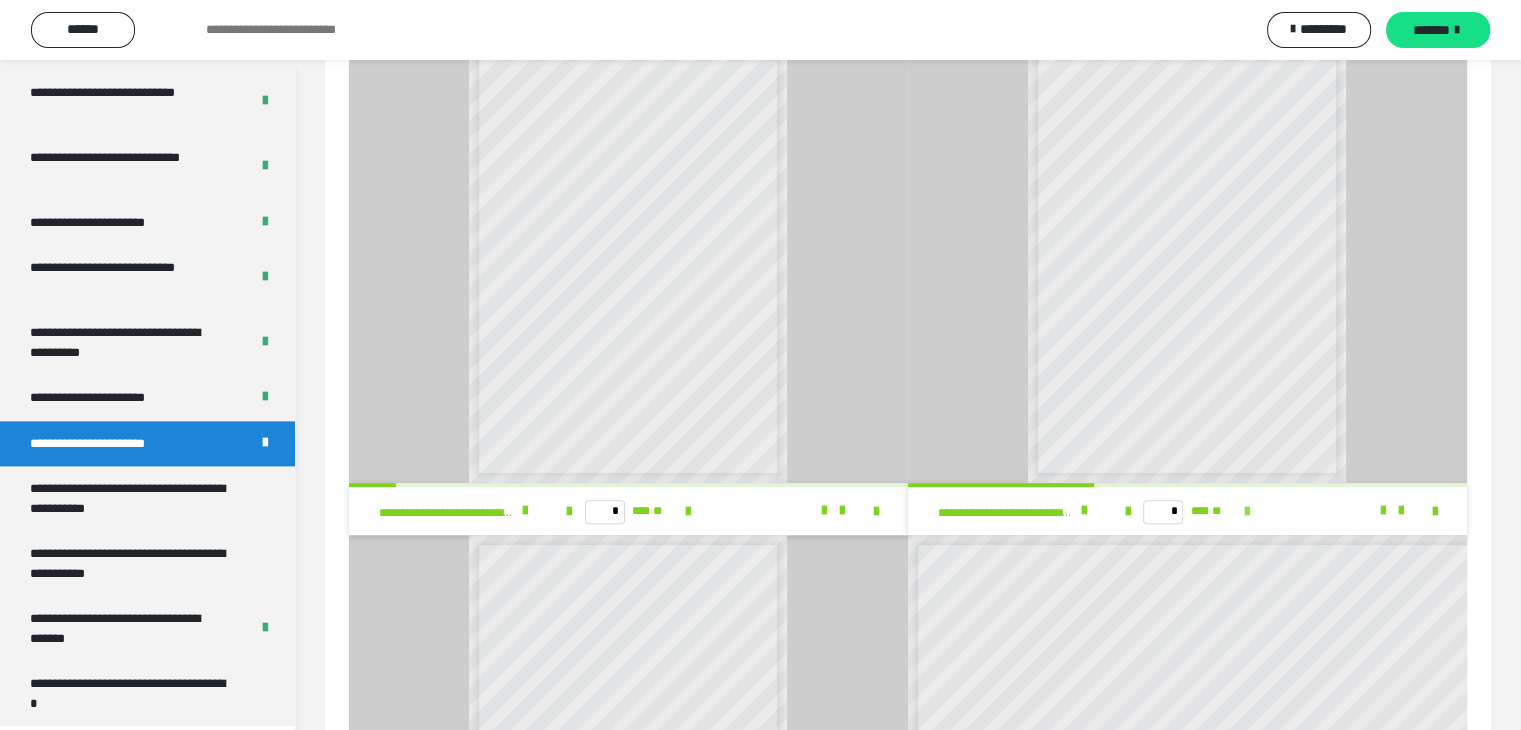 click at bounding box center (1247, 512) 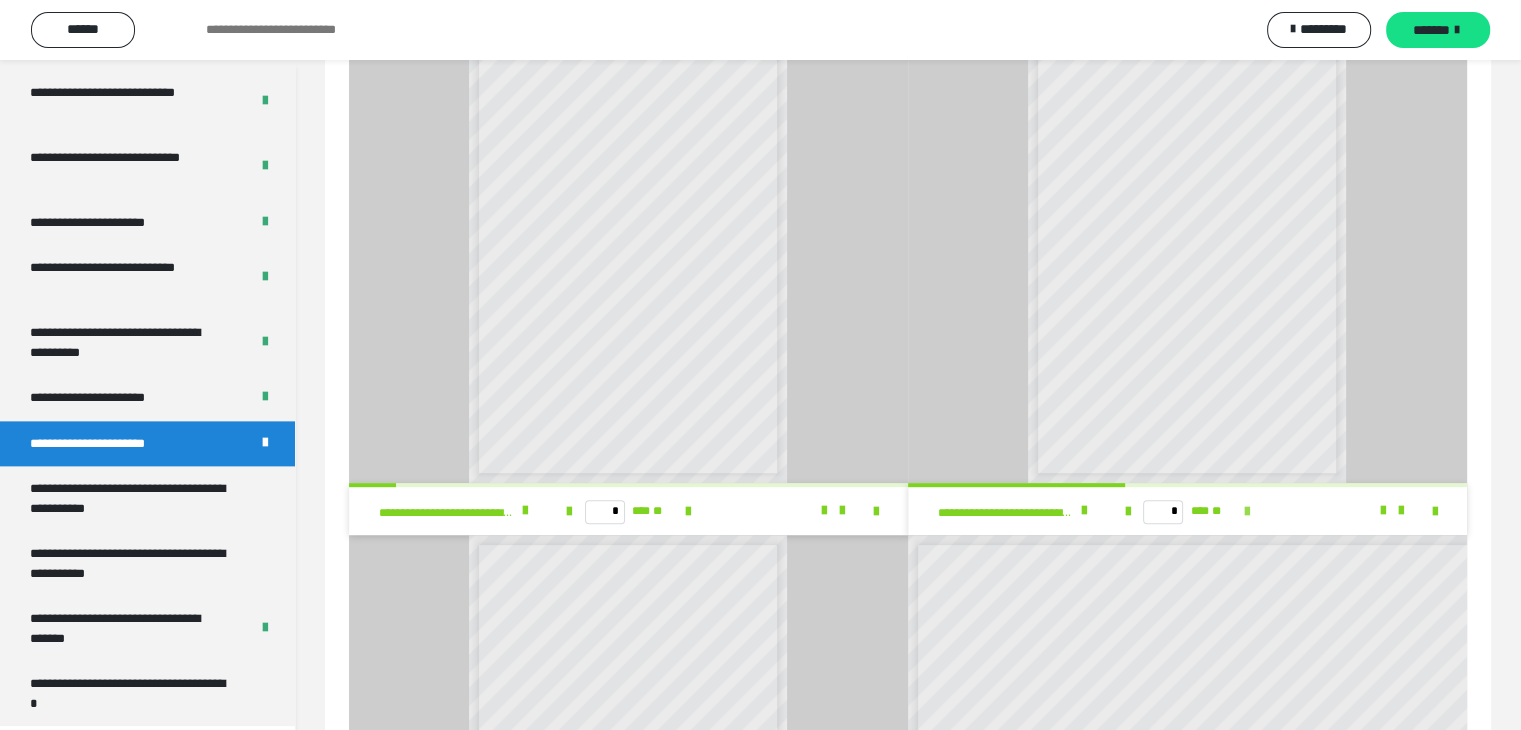 click at bounding box center [1247, 512] 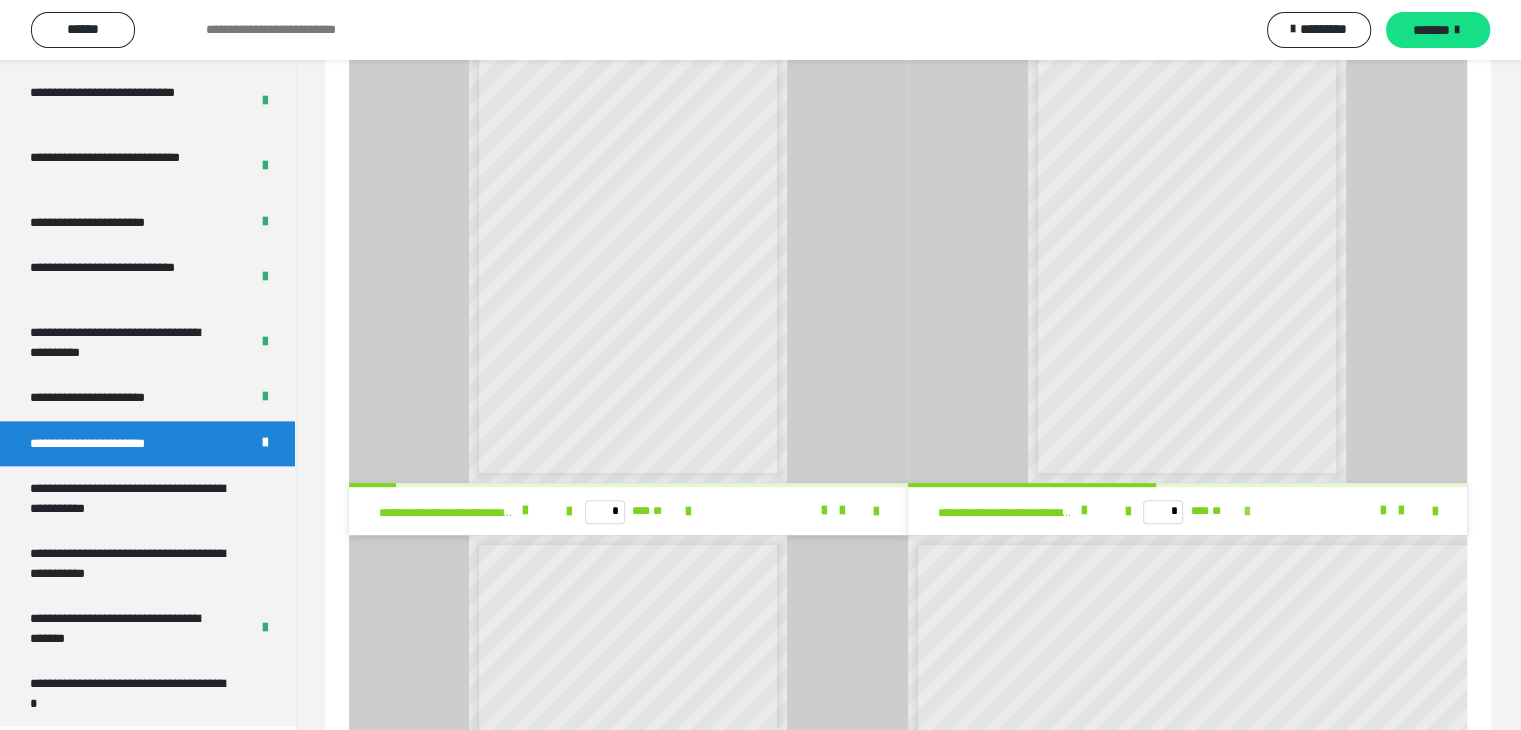 click at bounding box center (1247, 512) 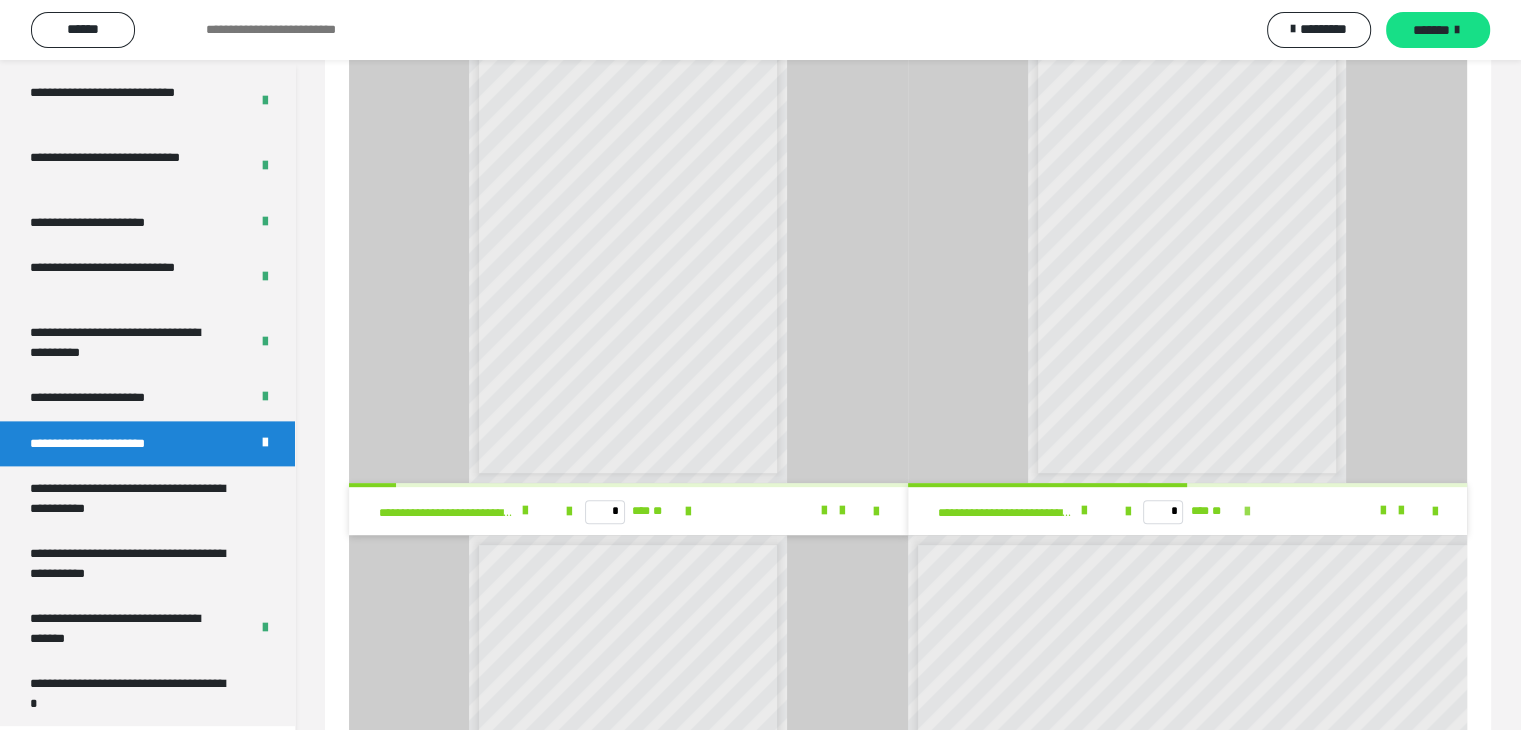 click at bounding box center [1247, 512] 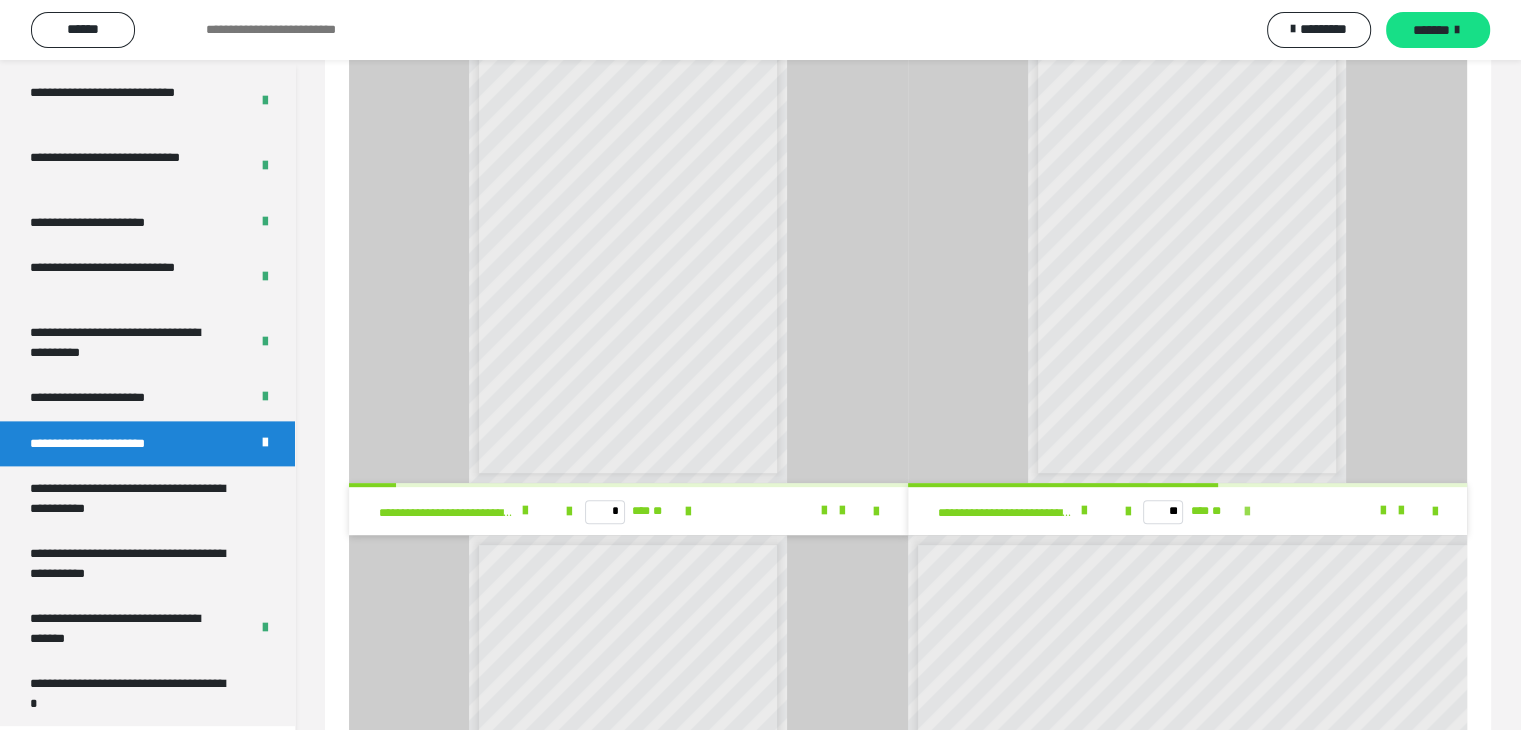 click at bounding box center [1247, 512] 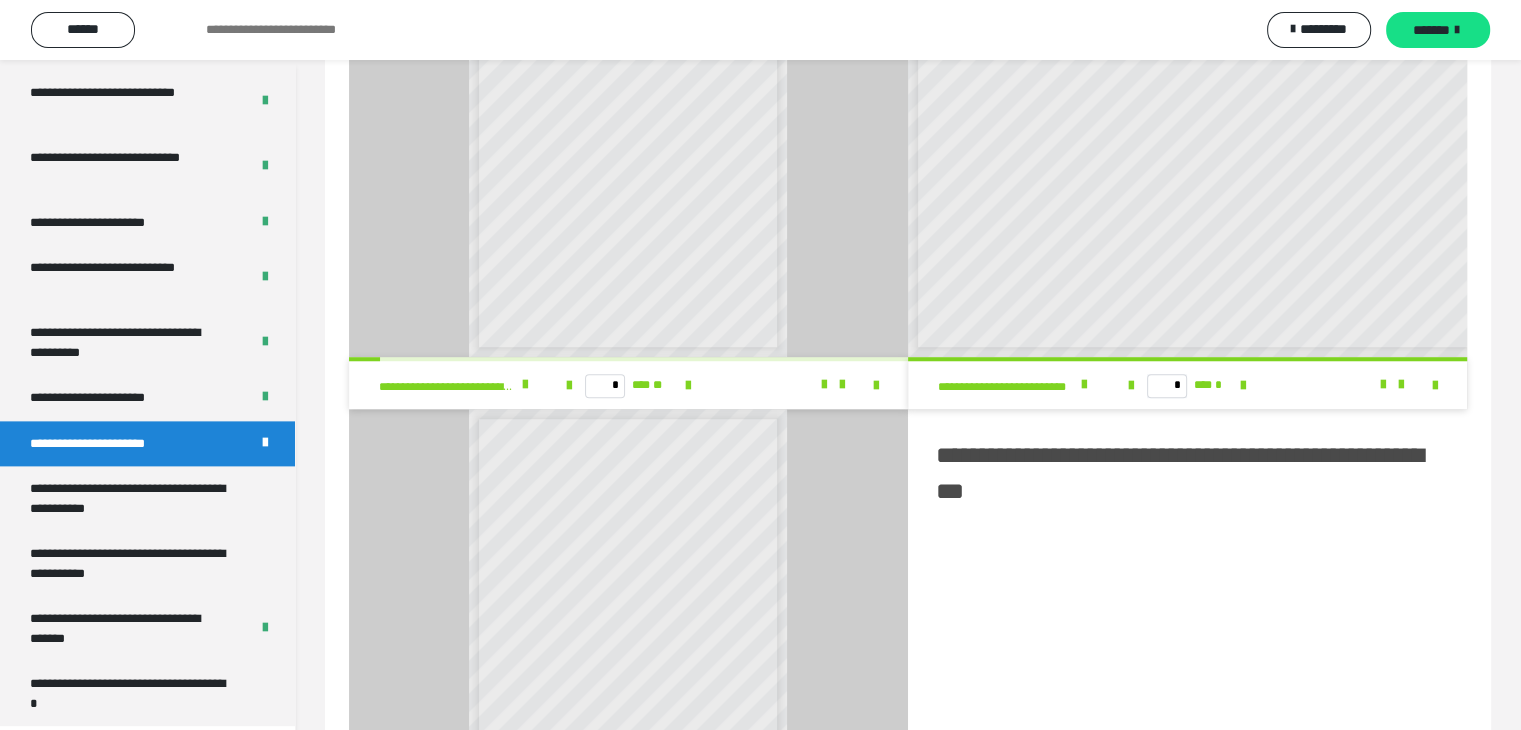 scroll, scrollTop: 1407, scrollLeft: 0, axis: vertical 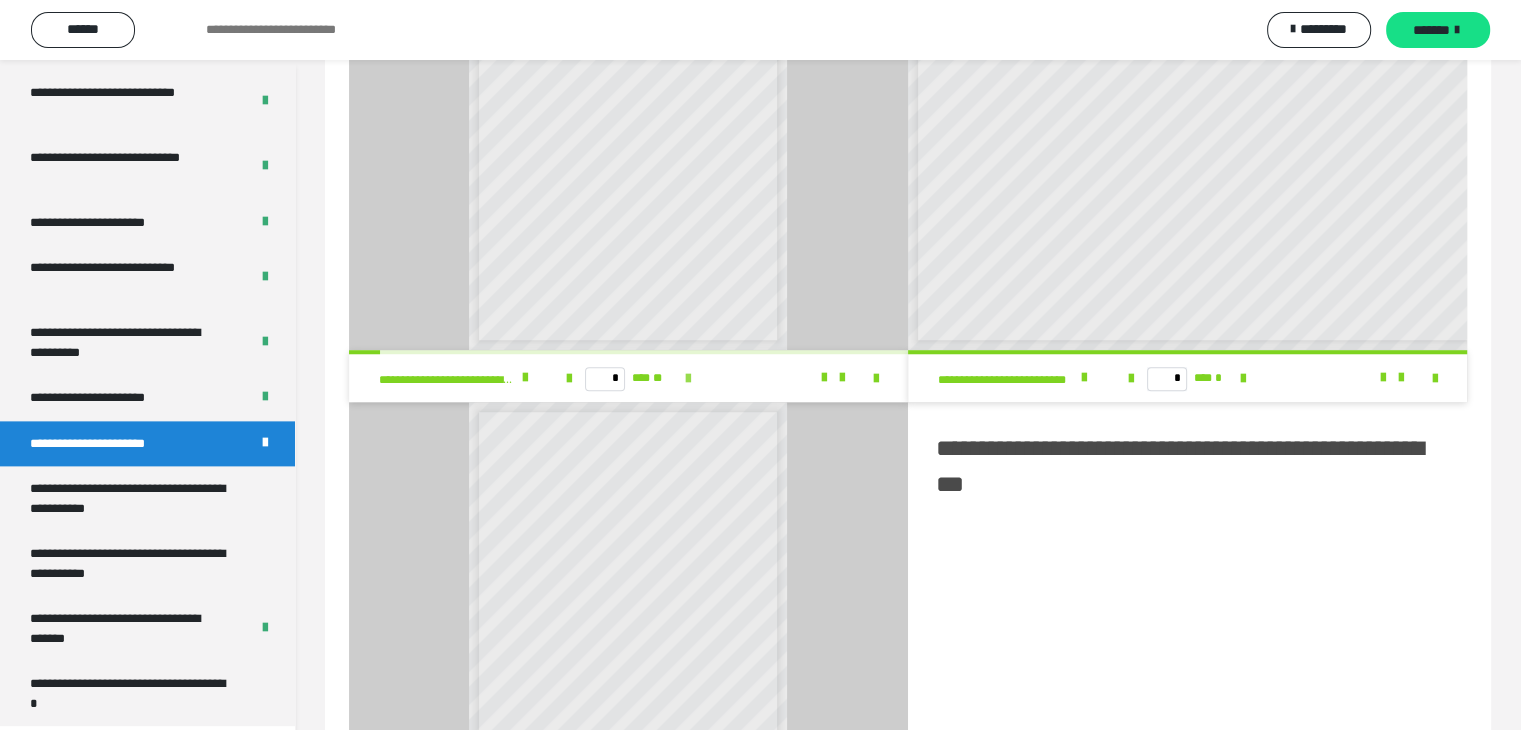 click at bounding box center [688, 379] 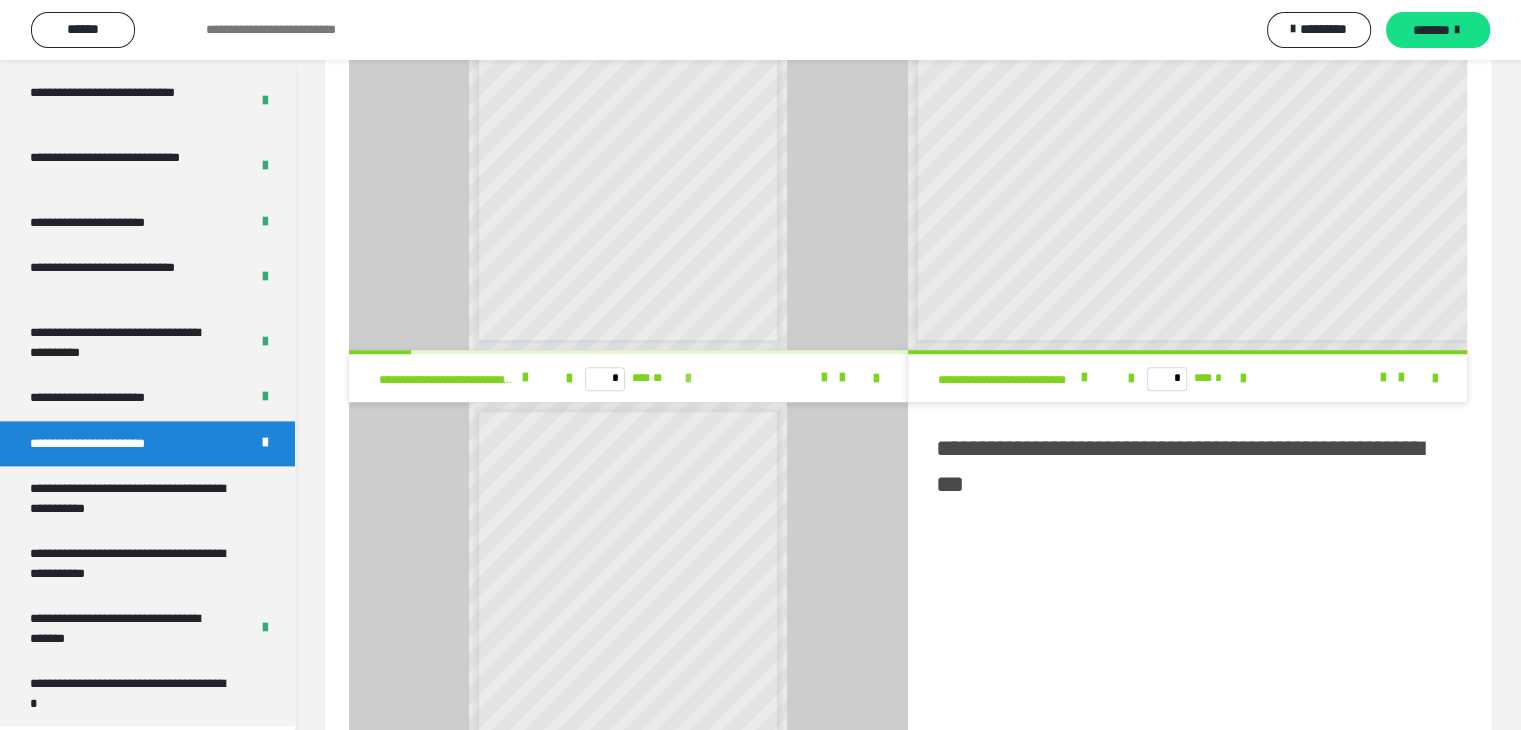 click at bounding box center [688, 379] 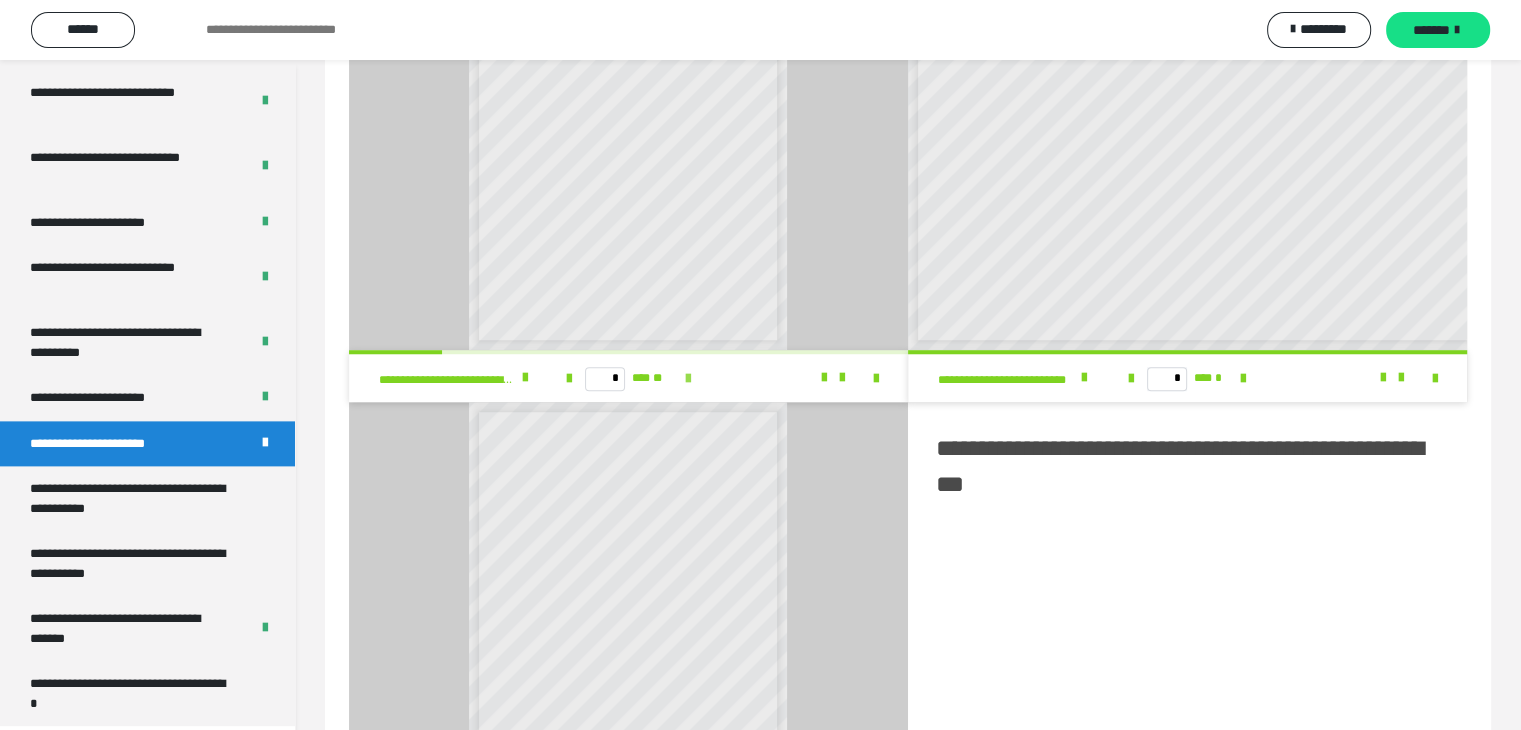 click at bounding box center [688, 379] 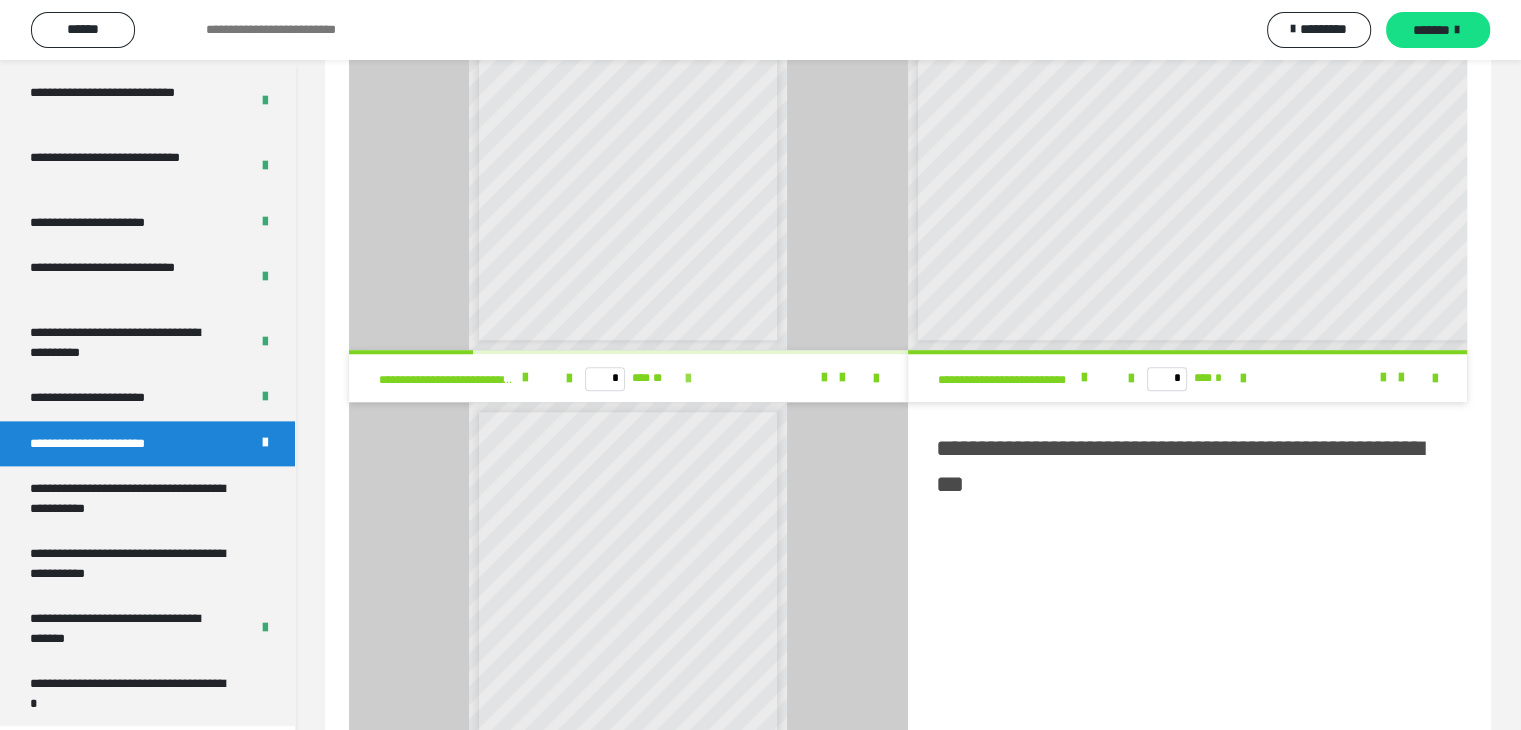 click at bounding box center [688, 379] 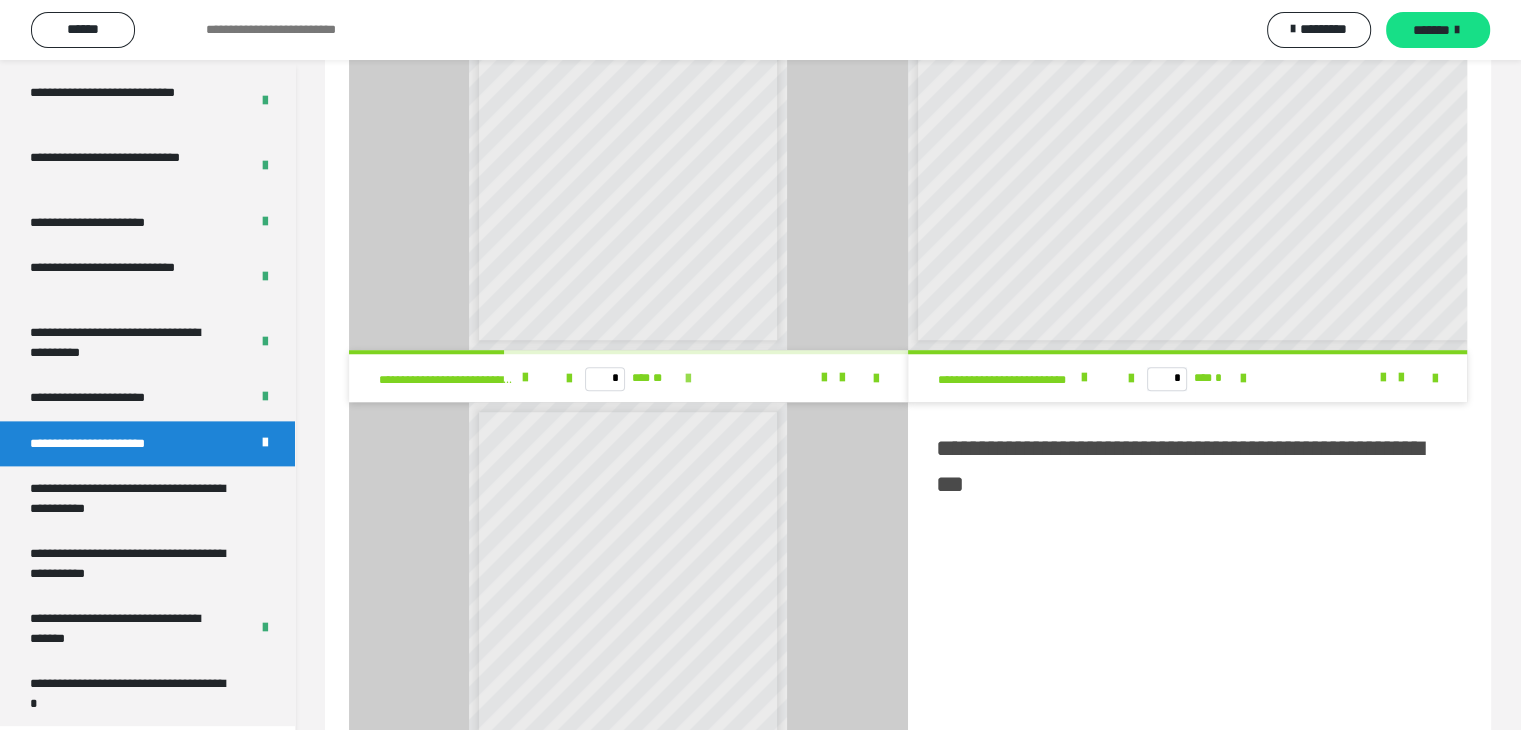 click at bounding box center [688, 379] 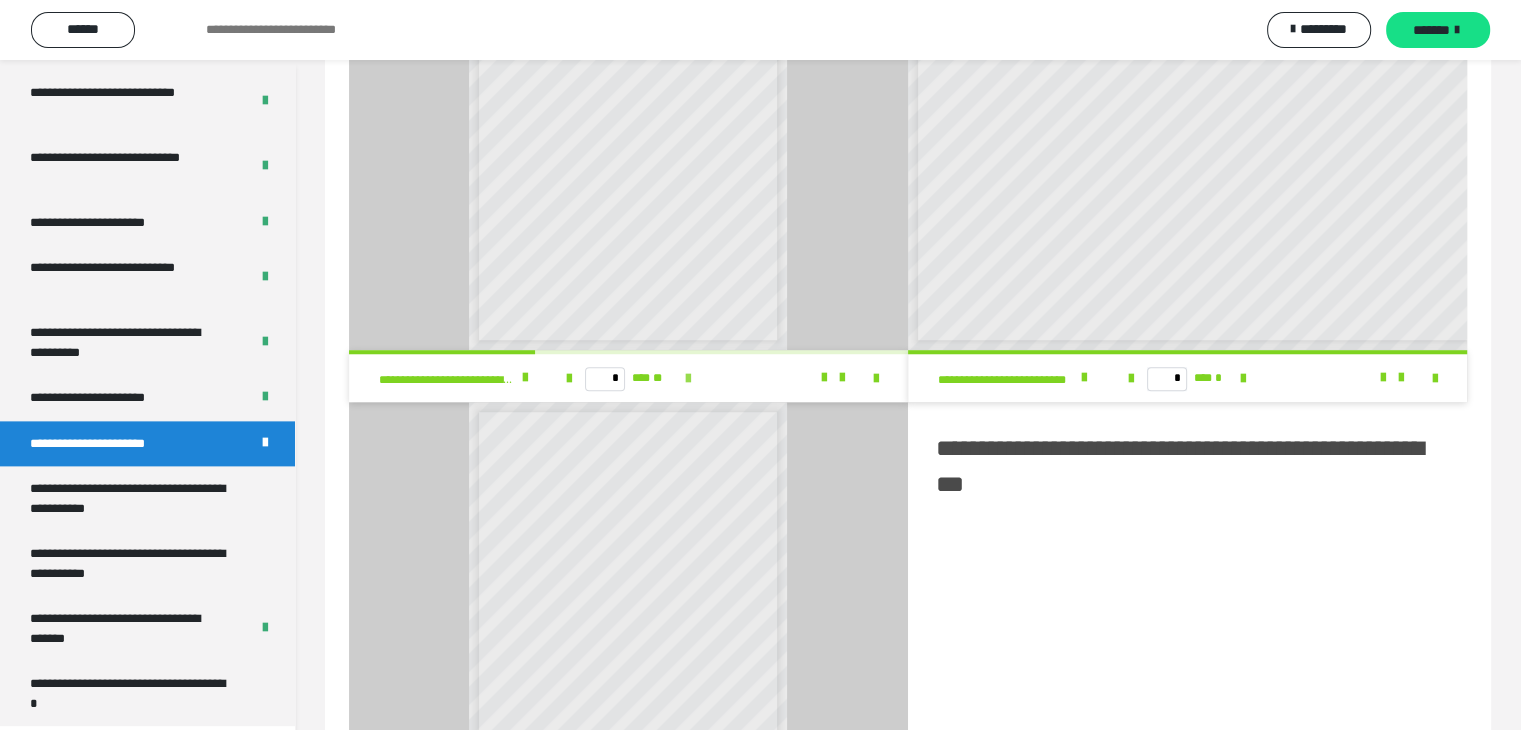click at bounding box center (688, 379) 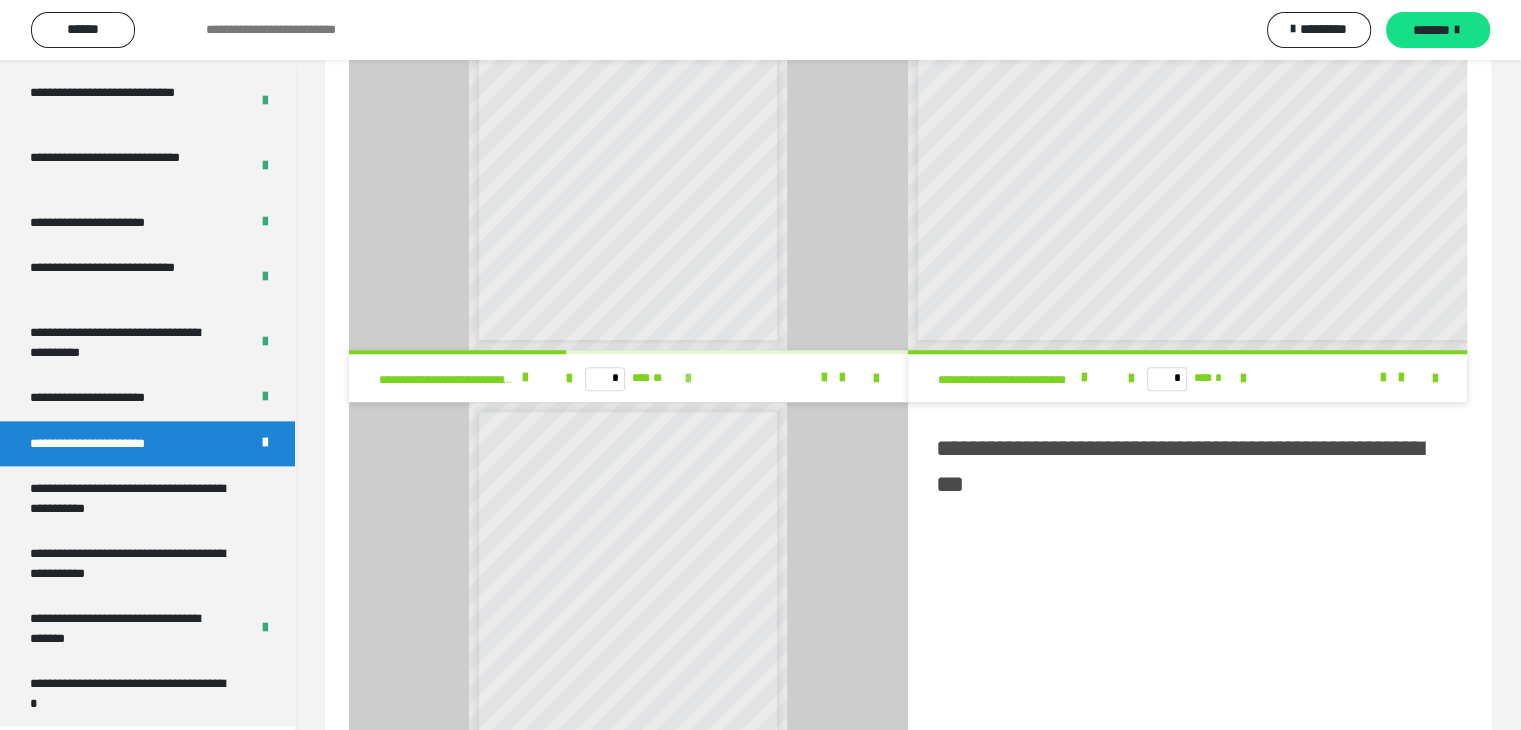 click at bounding box center (688, 379) 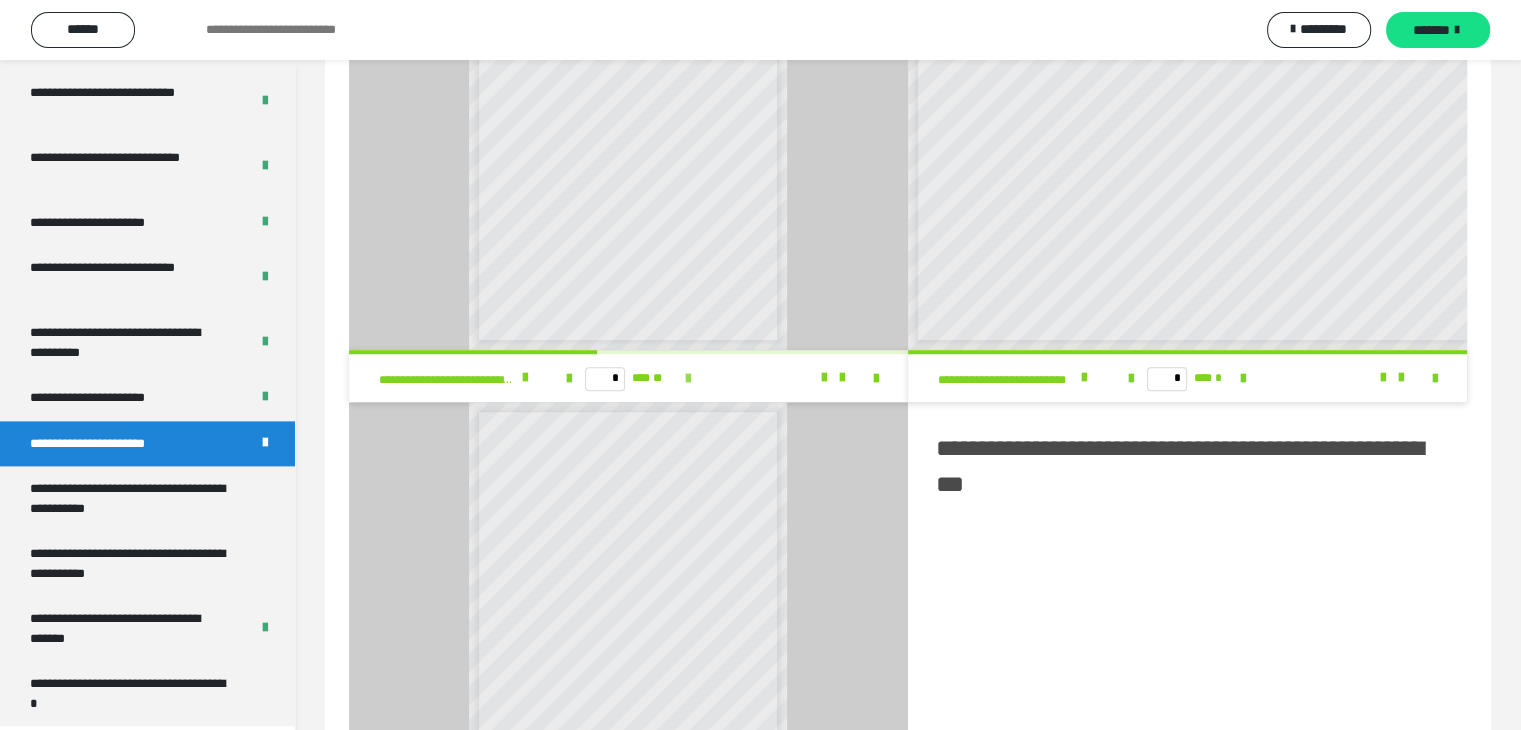 click at bounding box center (688, 379) 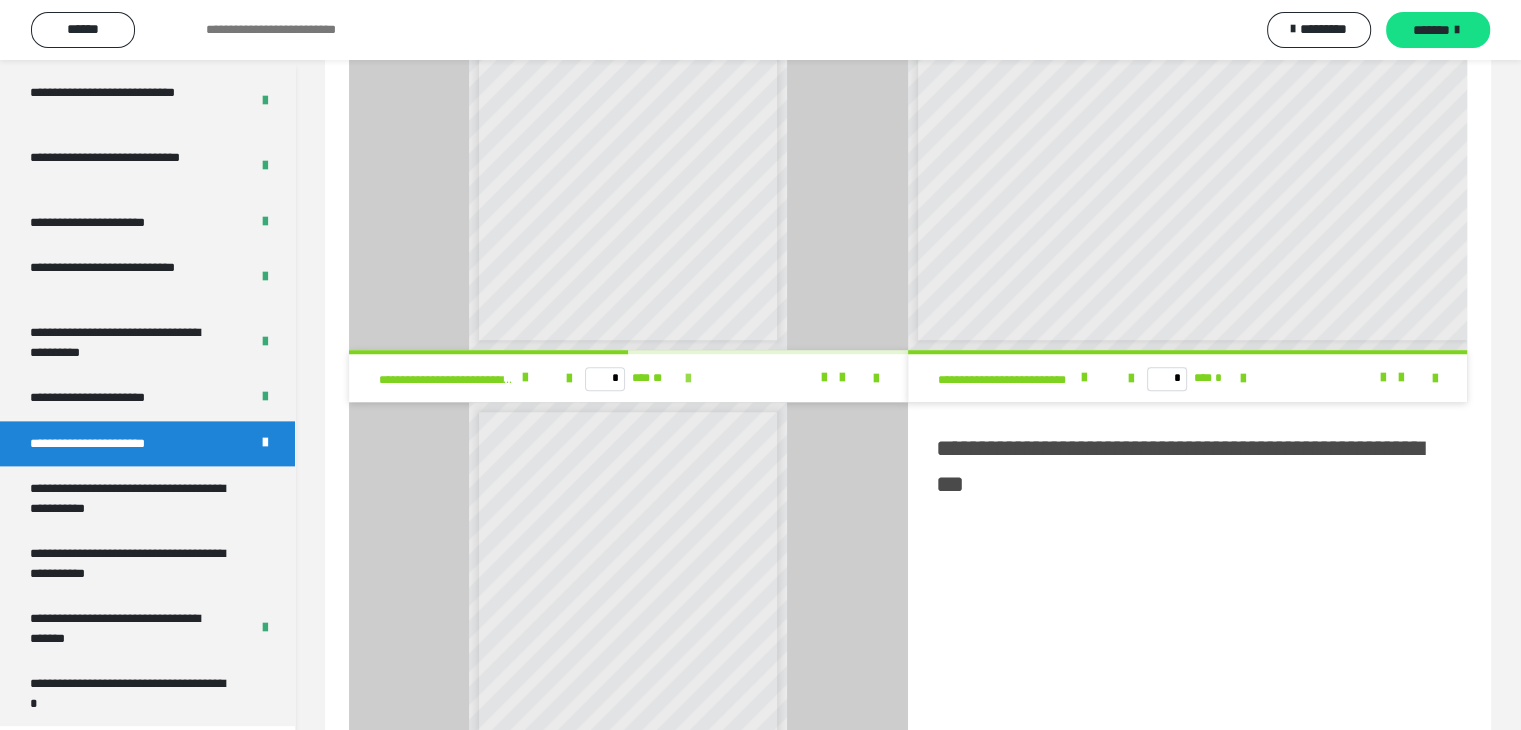 click at bounding box center (688, 379) 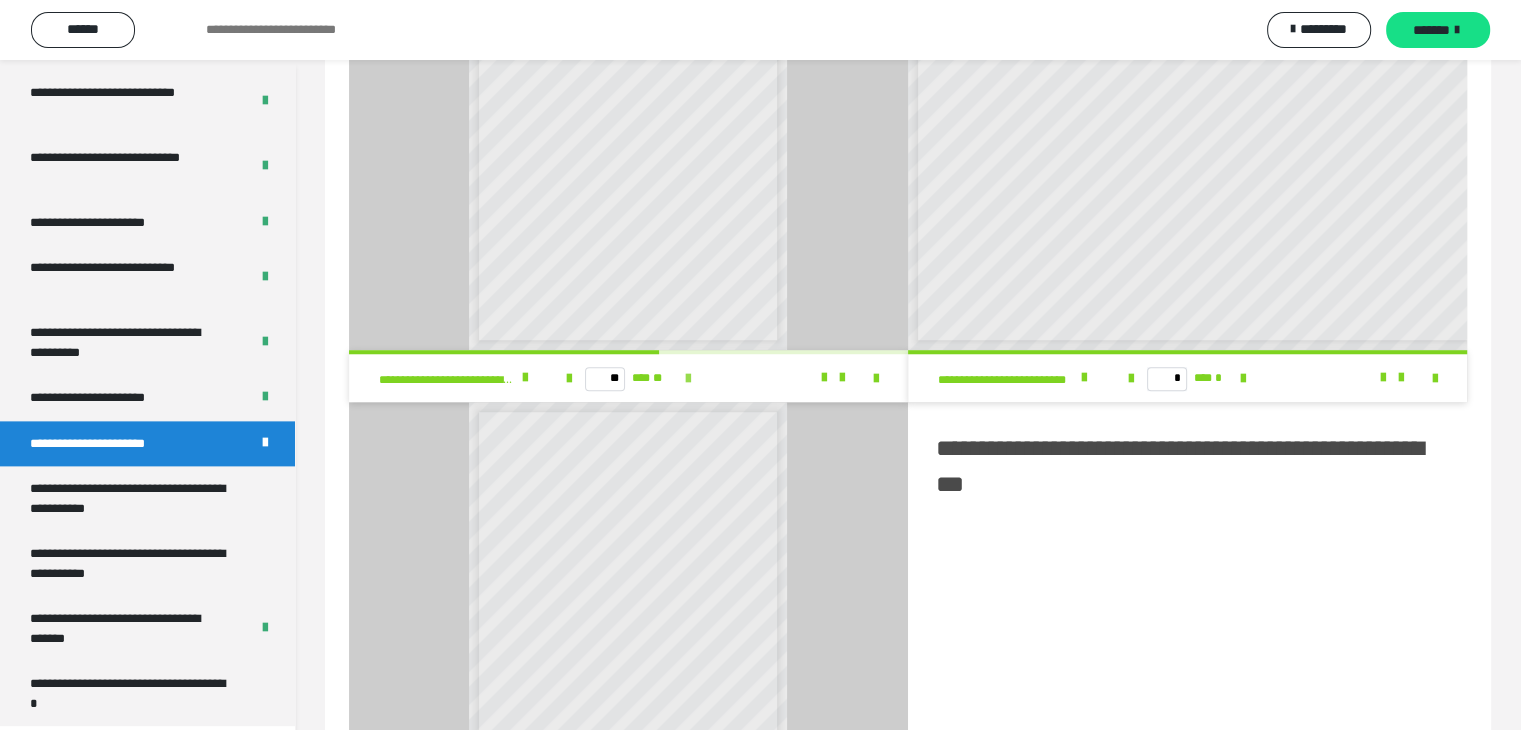 click at bounding box center [688, 379] 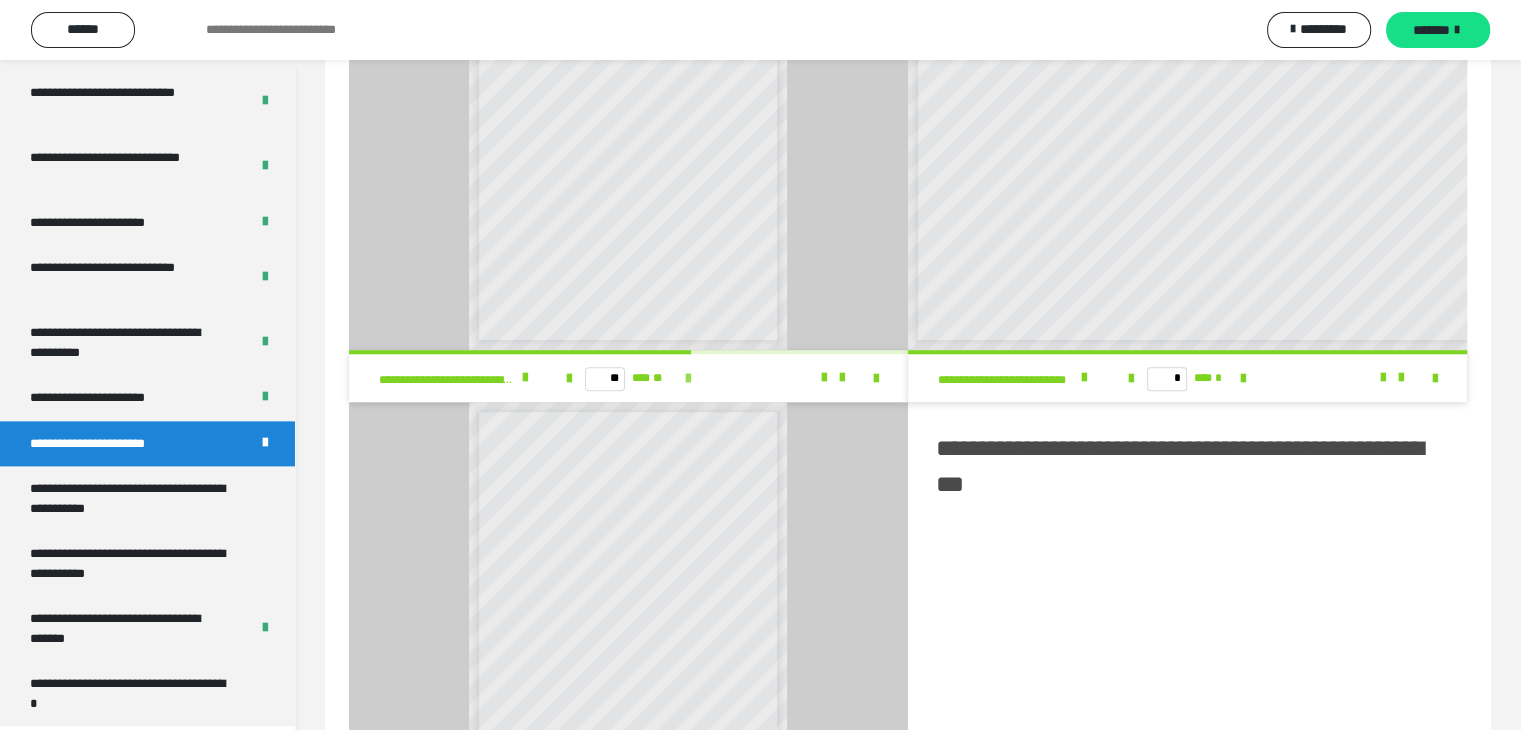 click at bounding box center [688, 379] 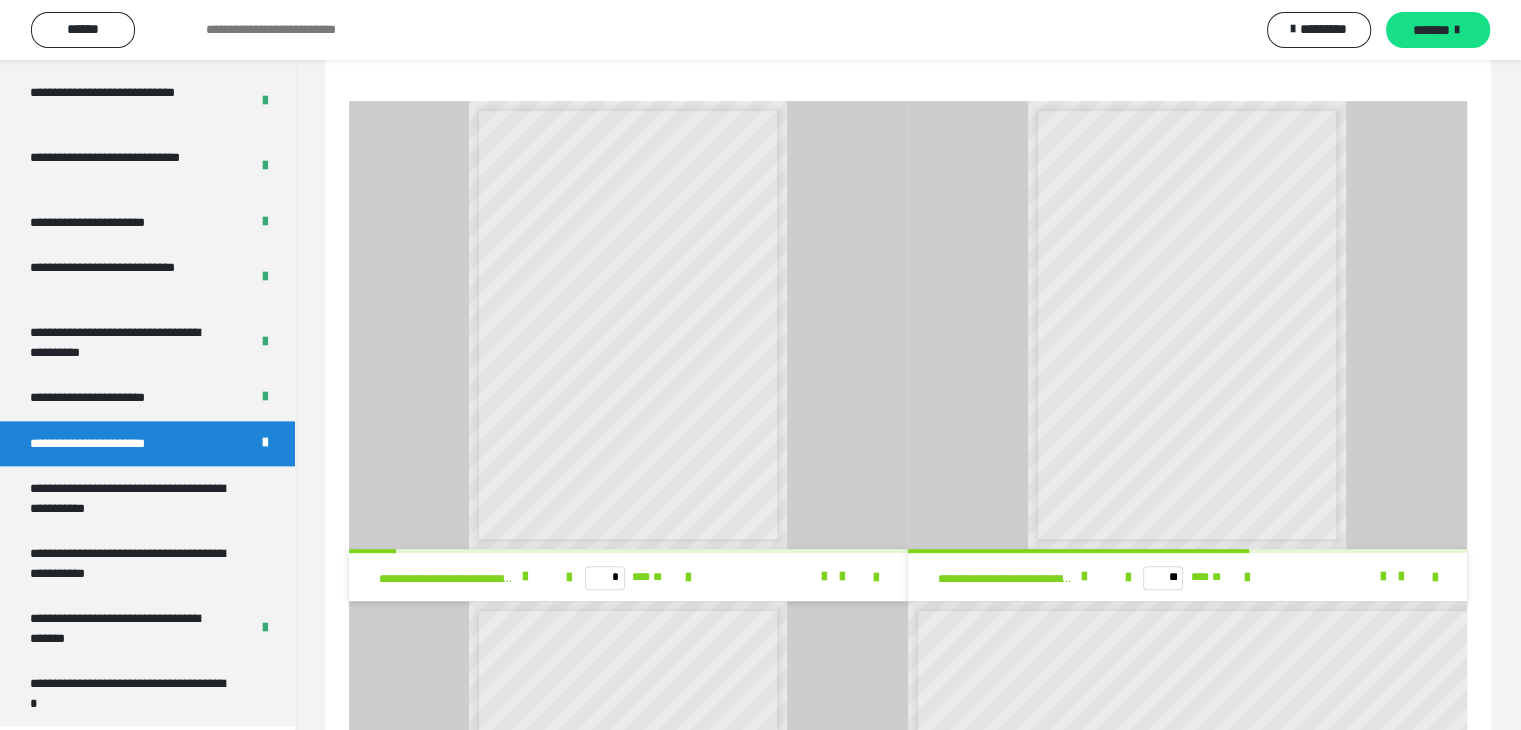 scroll, scrollTop: 707, scrollLeft: 0, axis: vertical 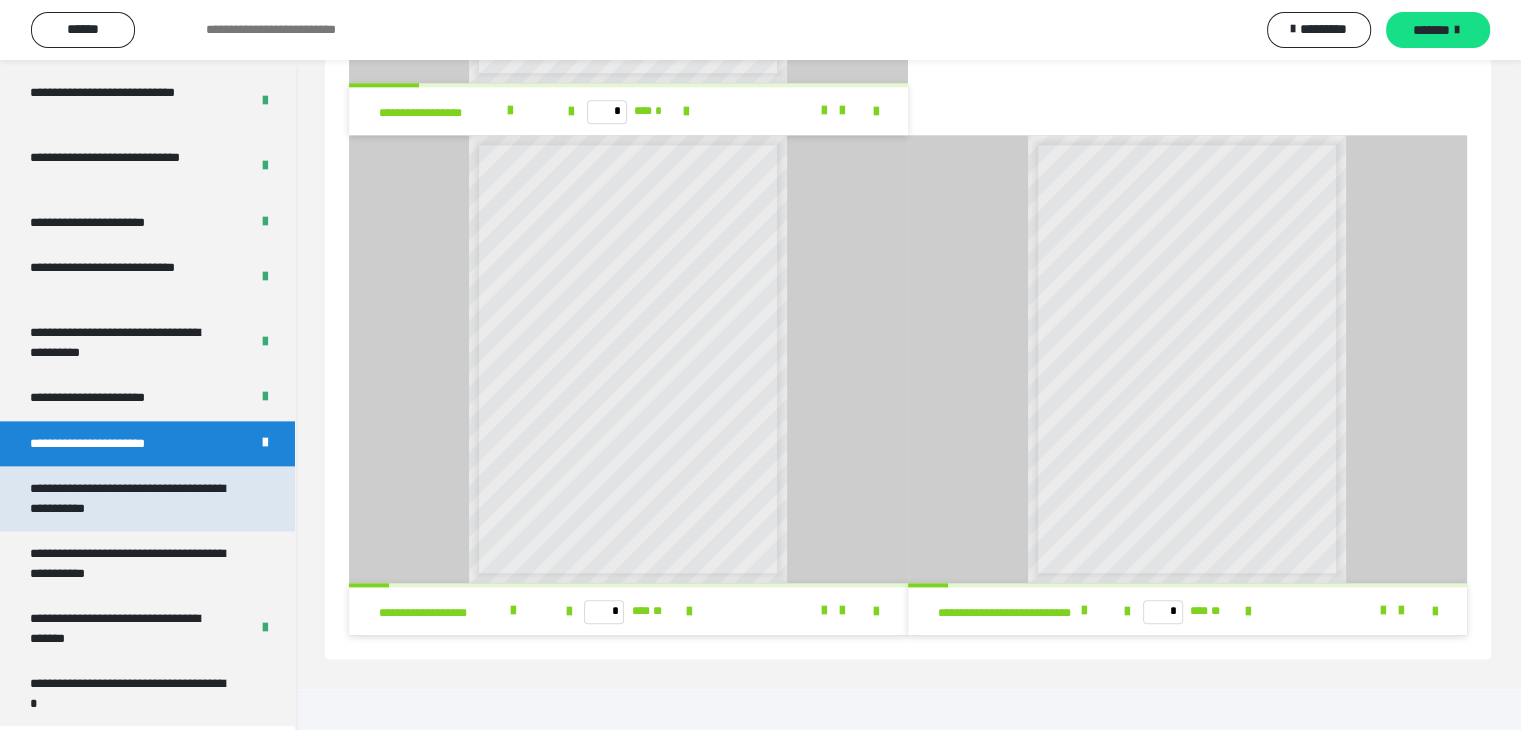click on "**********" at bounding box center (132, 498) 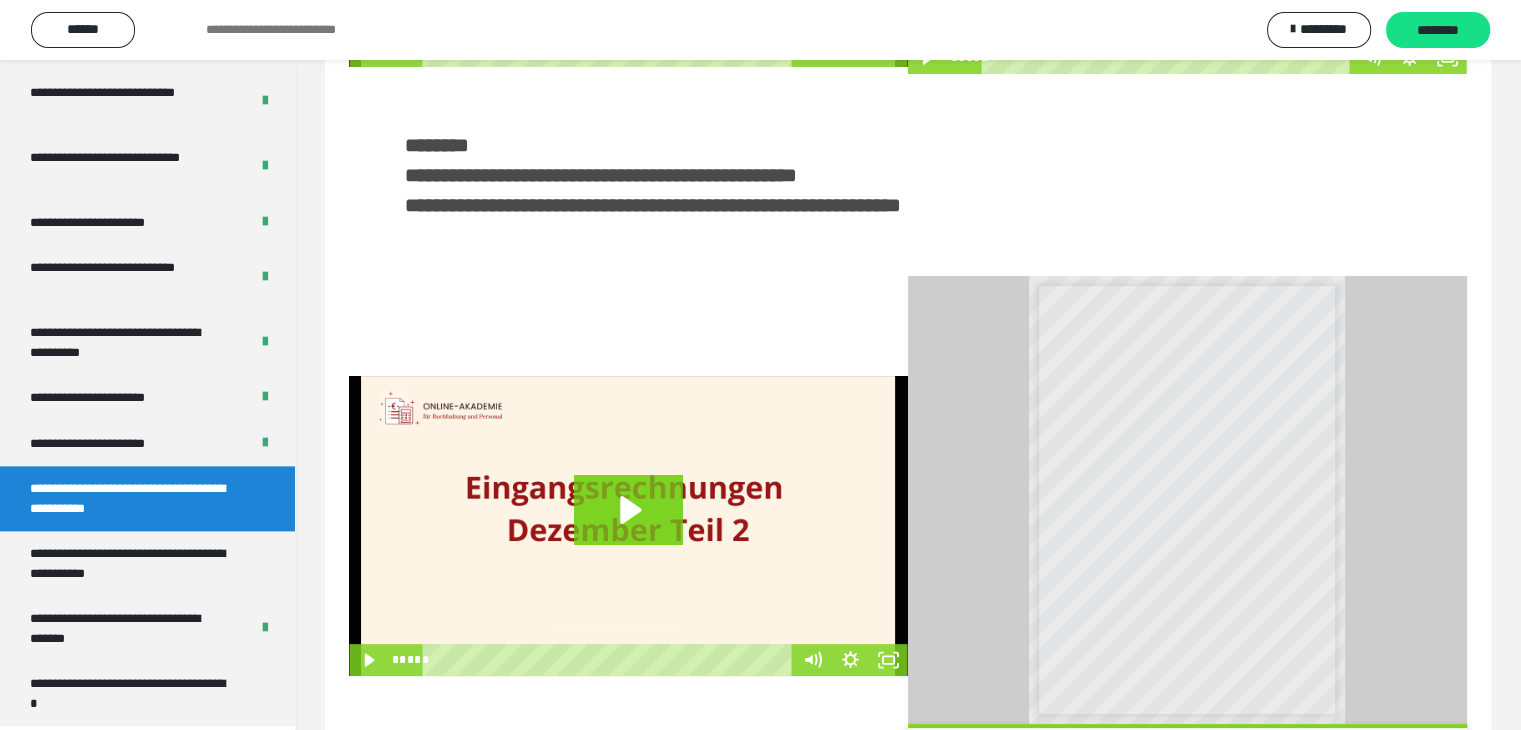 scroll, scrollTop: 481, scrollLeft: 0, axis: vertical 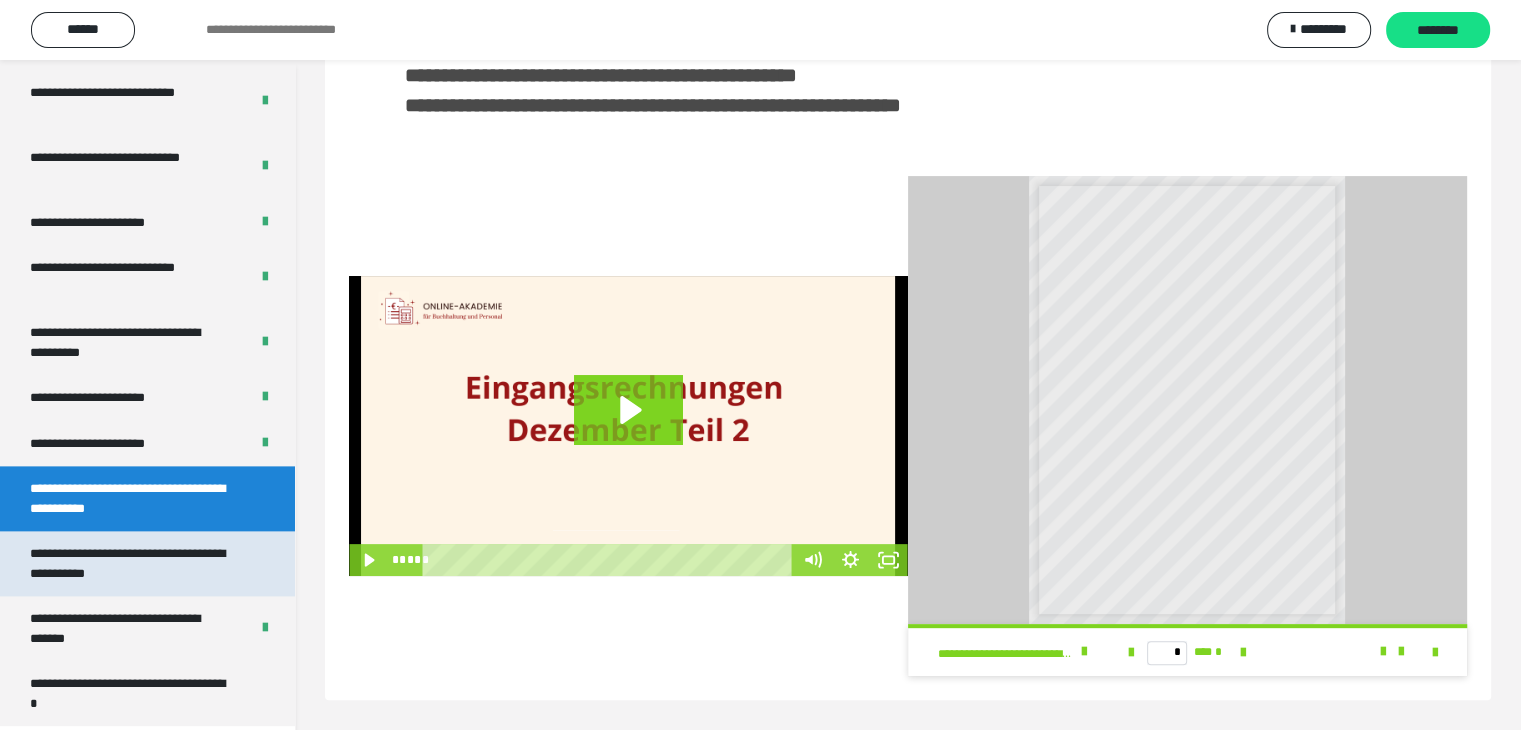 click on "**********" at bounding box center (132, 563) 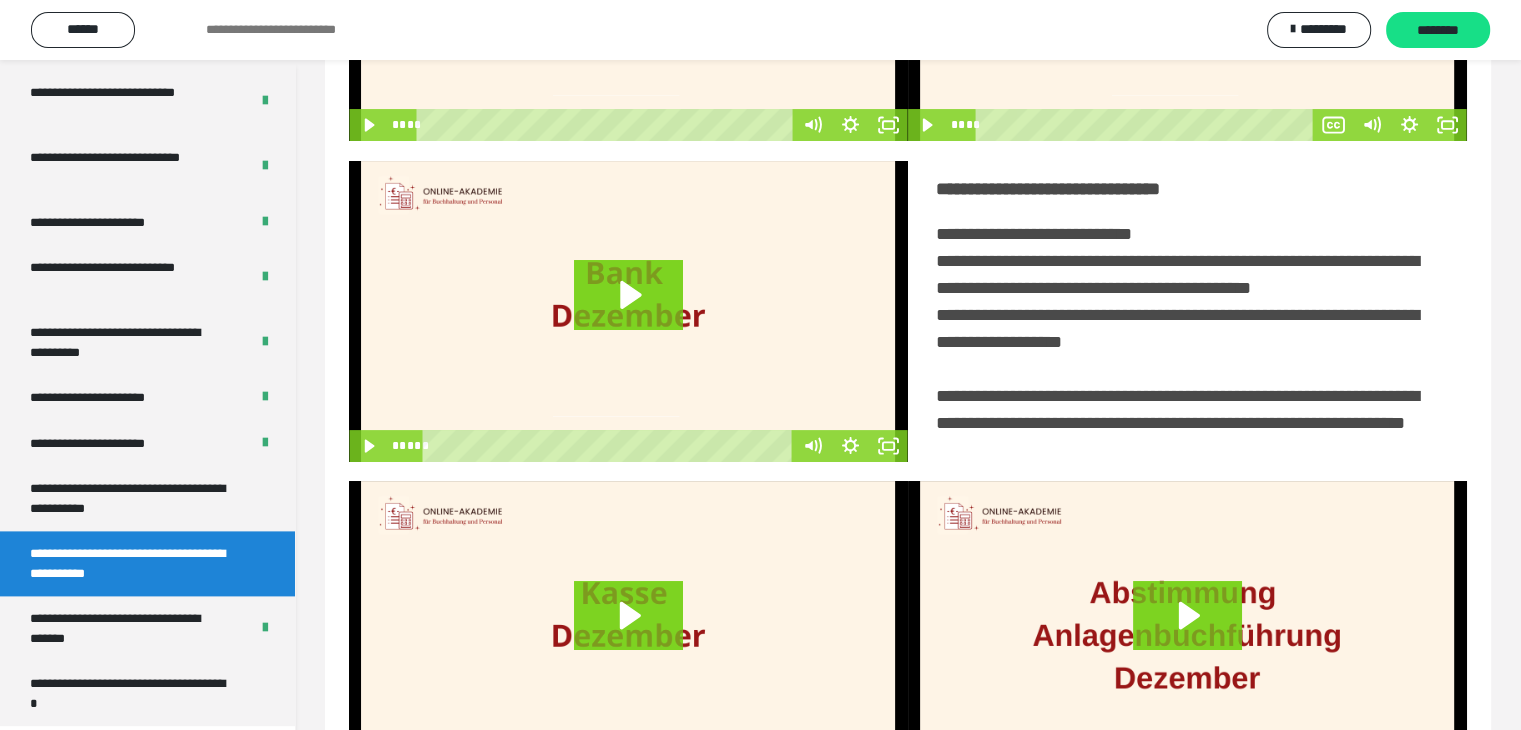 scroll, scrollTop: 460, scrollLeft: 0, axis: vertical 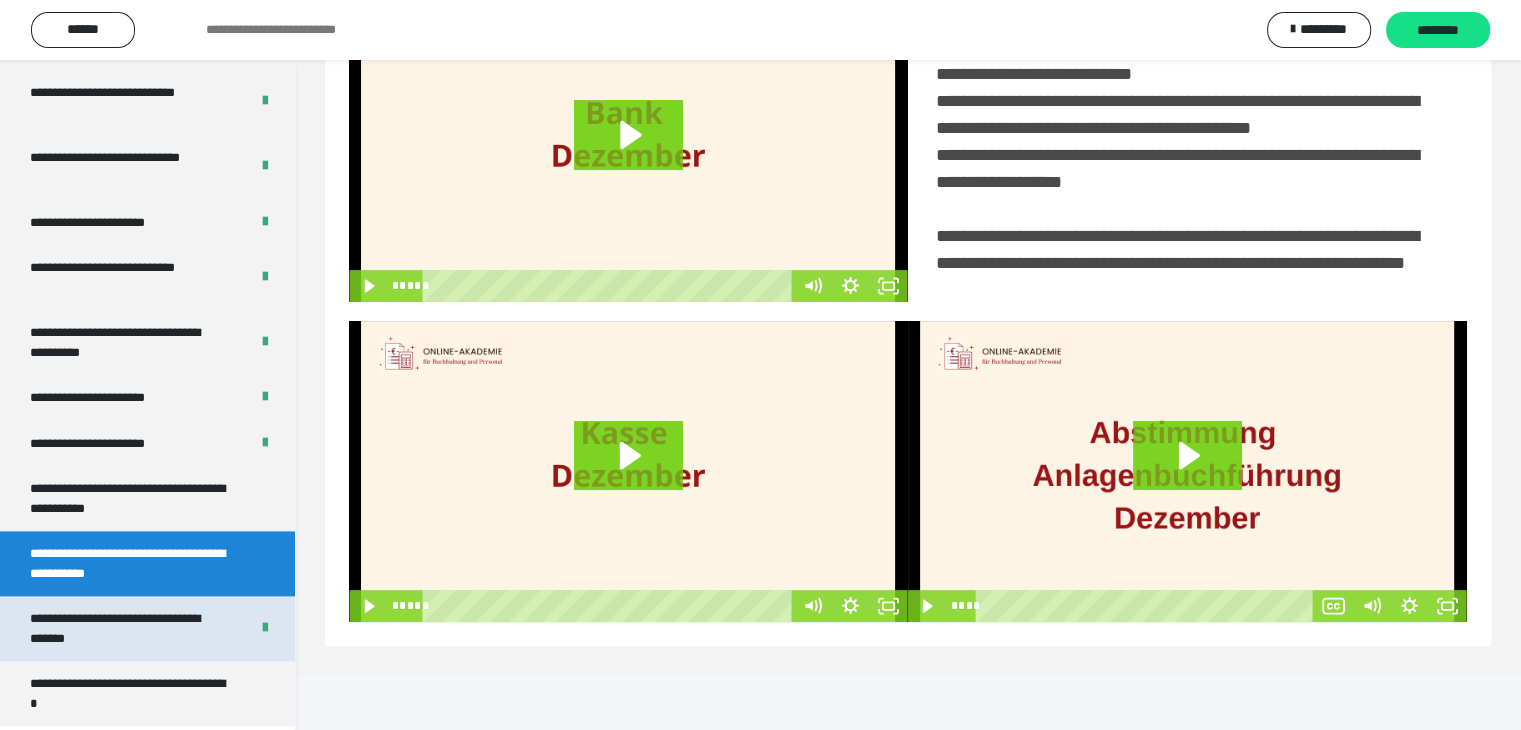 click on "**********" at bounding box center [124, 628] 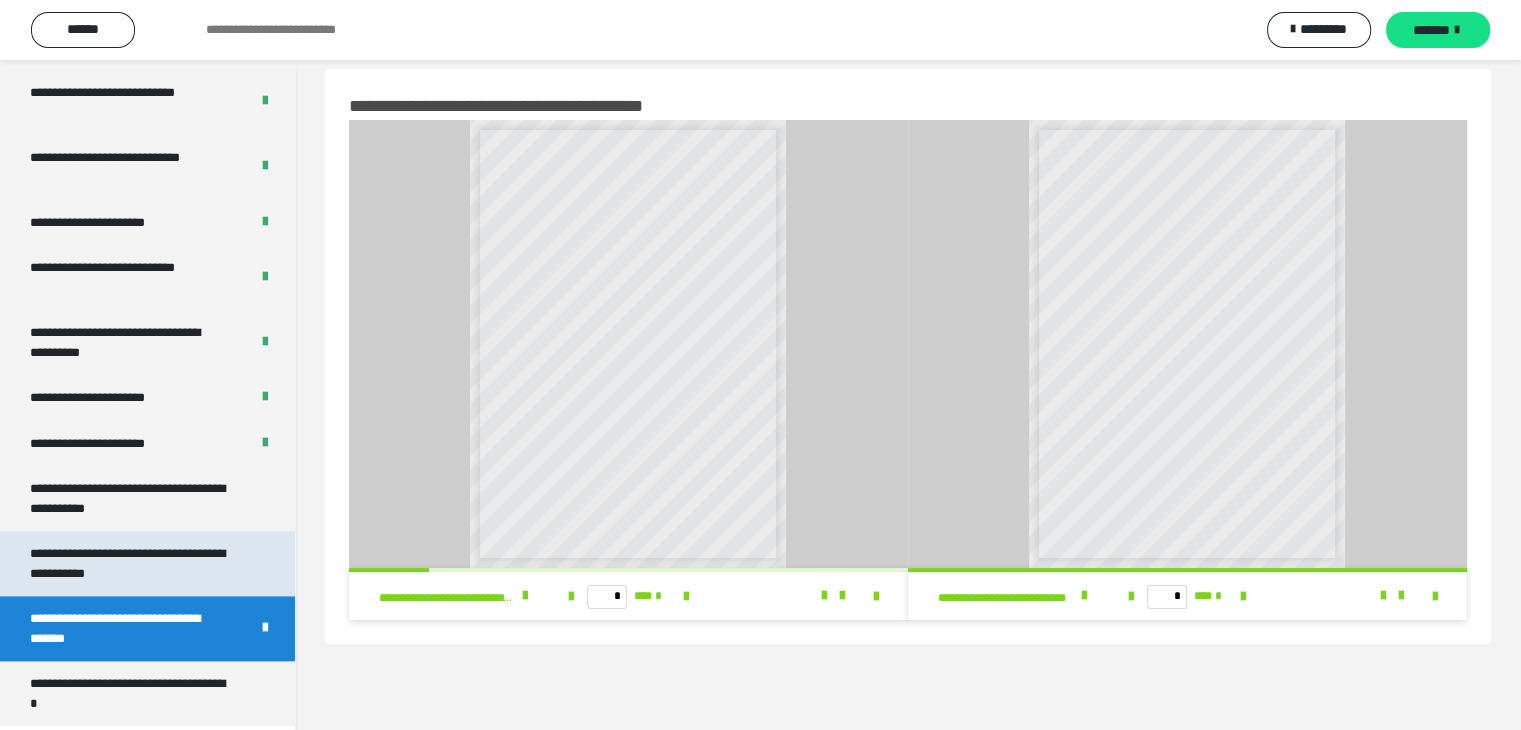 scroll, scrollTop: 0, scrollLeft: 0, axis: both 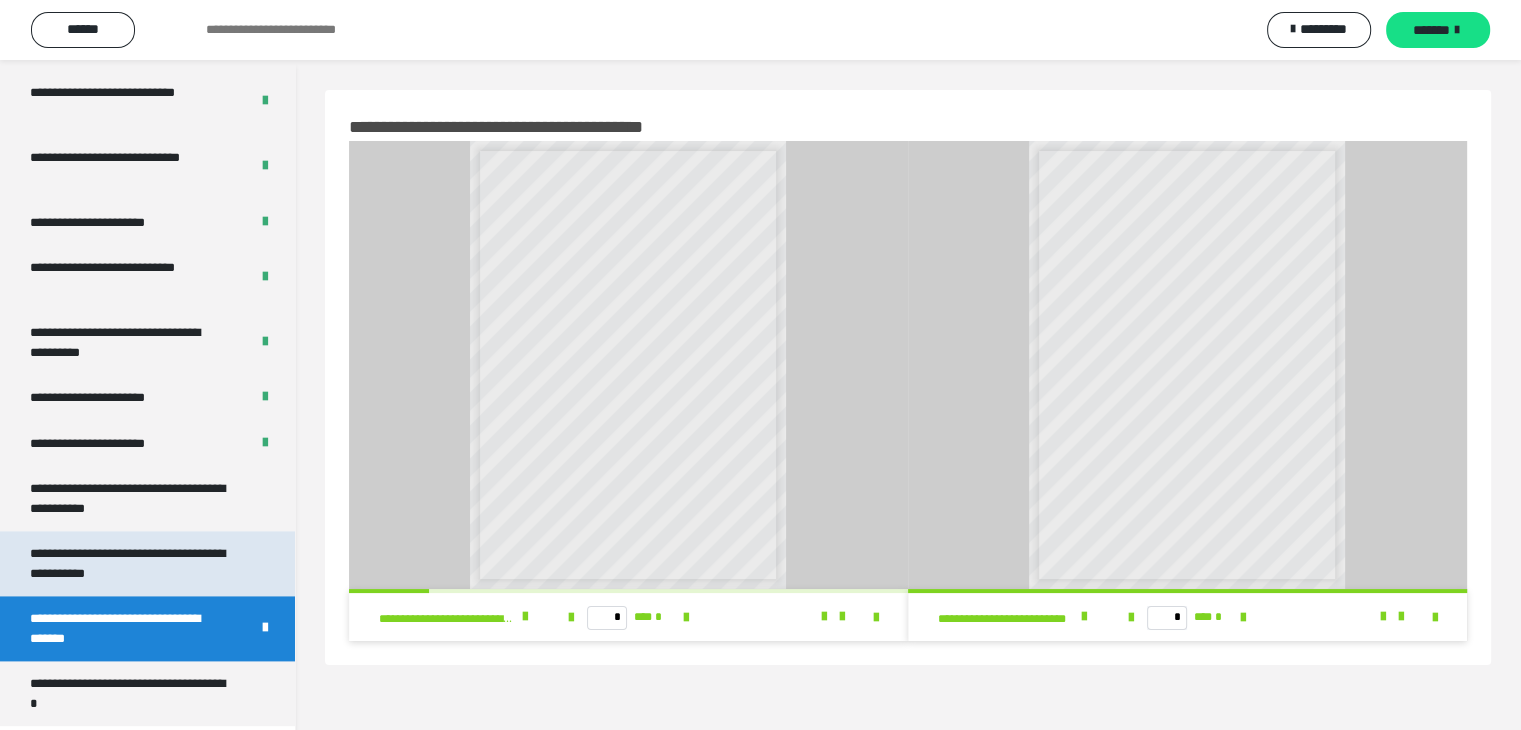 click on "**********" at bounding box center (132, 563) 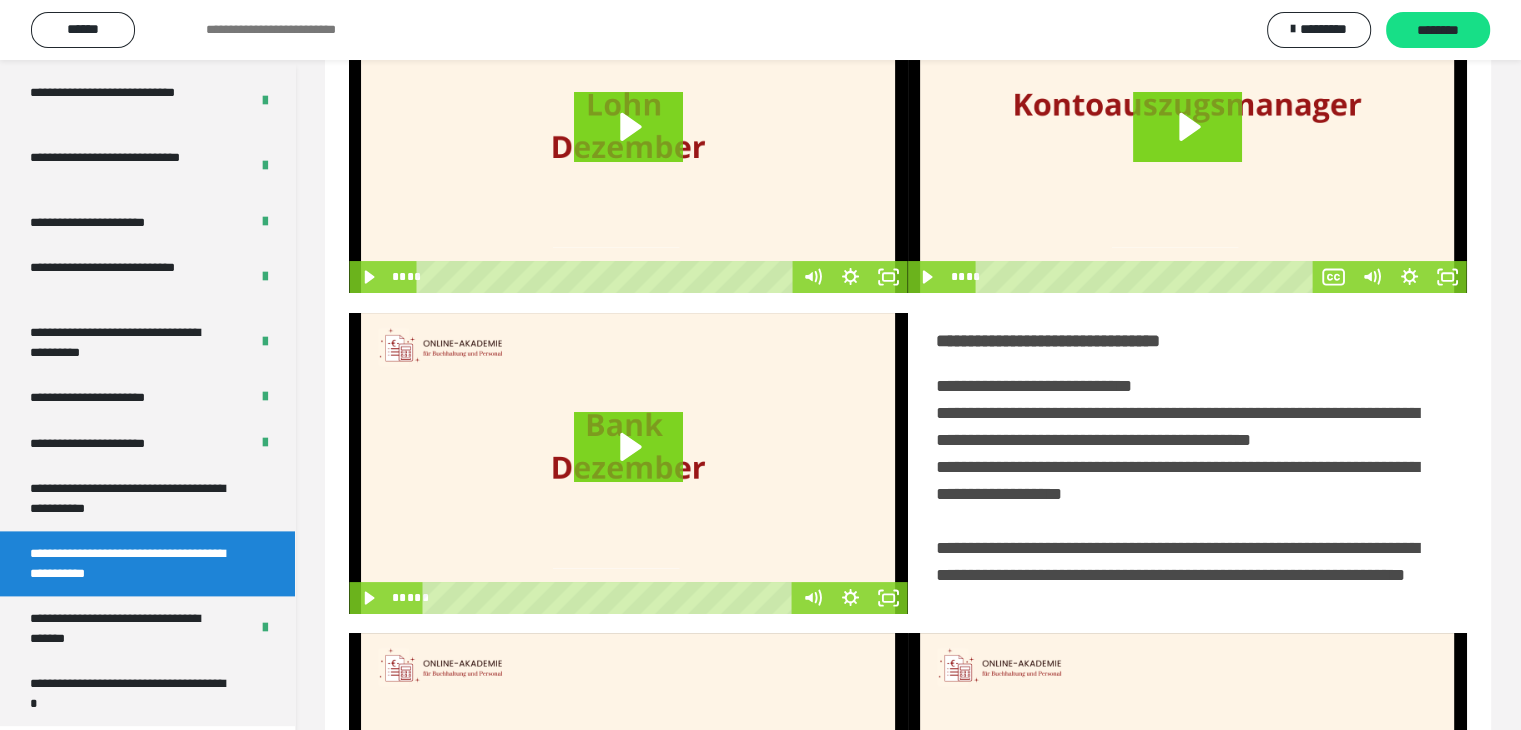 scroll, scrollTop: 0, scrollLeft: 0, axis: both 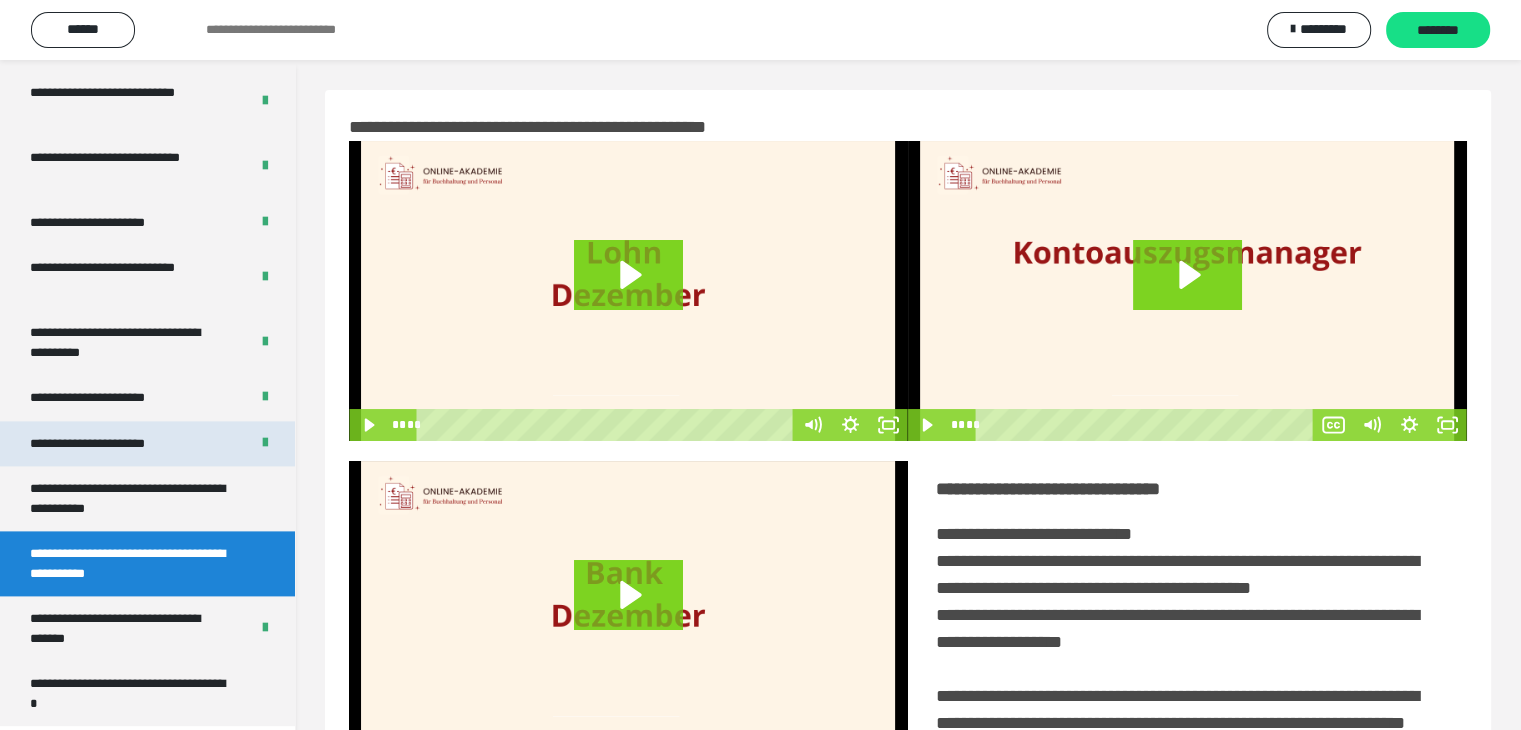 click on "**********" at bounding box center [111, 444] 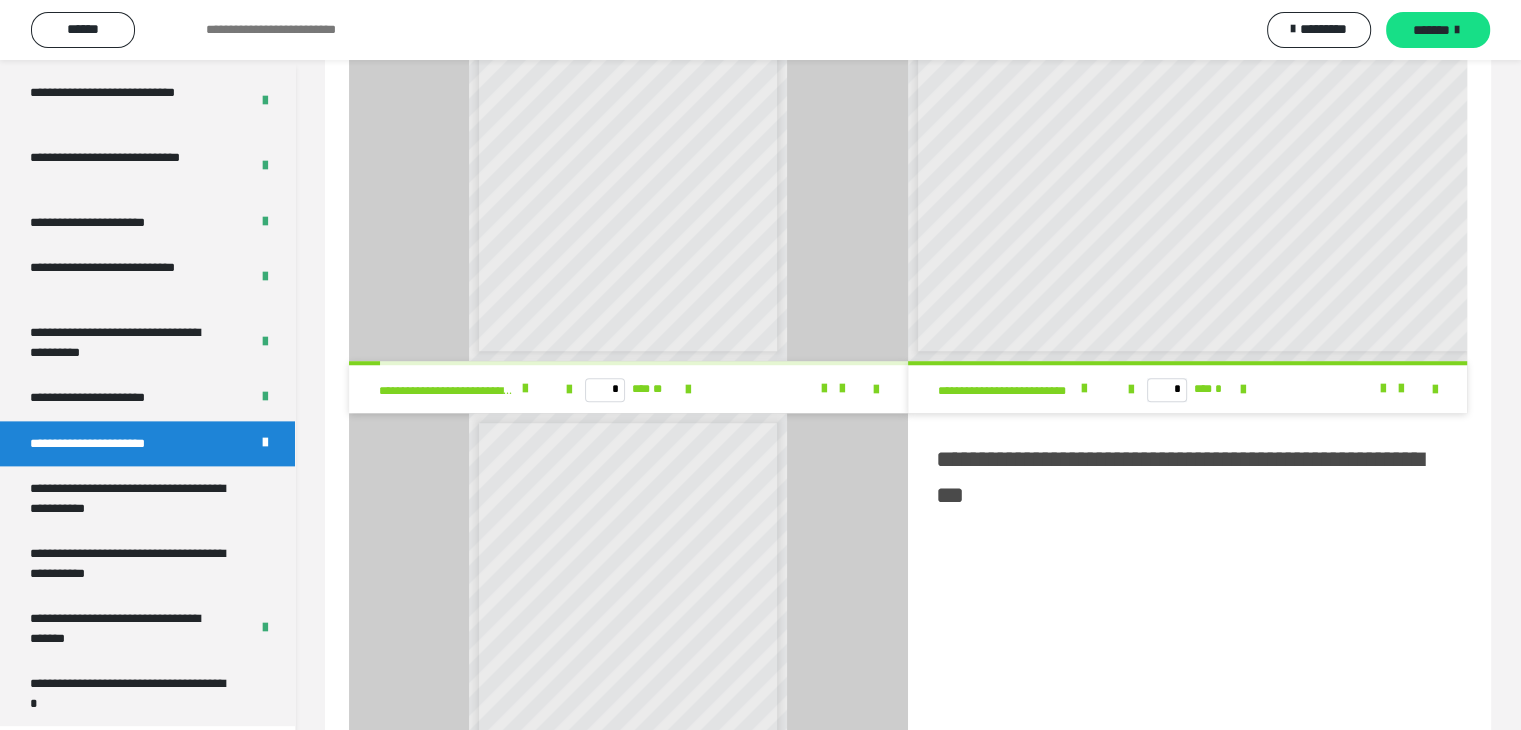 scroll, scrollTop: 1400, scrollLeft: 0, axis: vertical 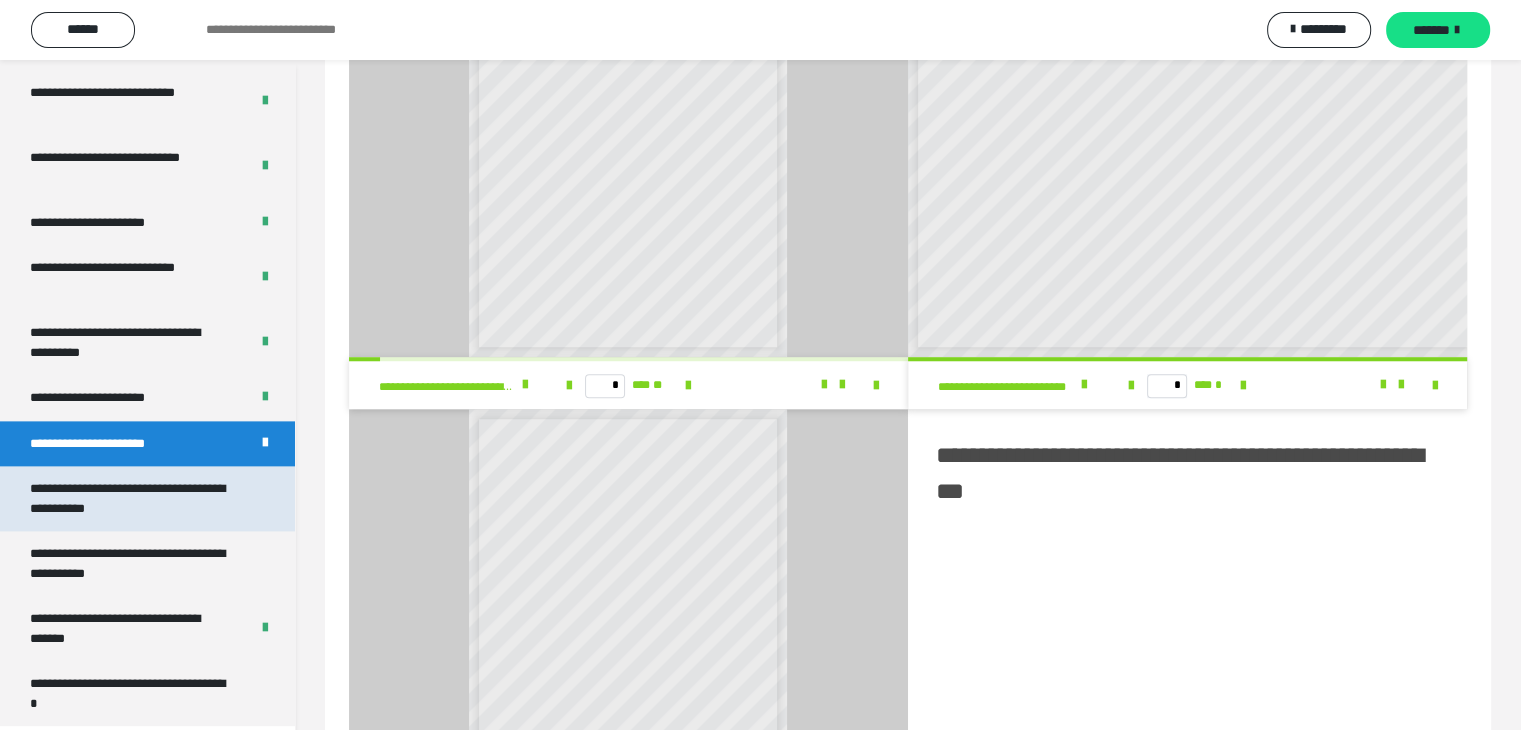 click on "**********" at bounding box center [132, 498] 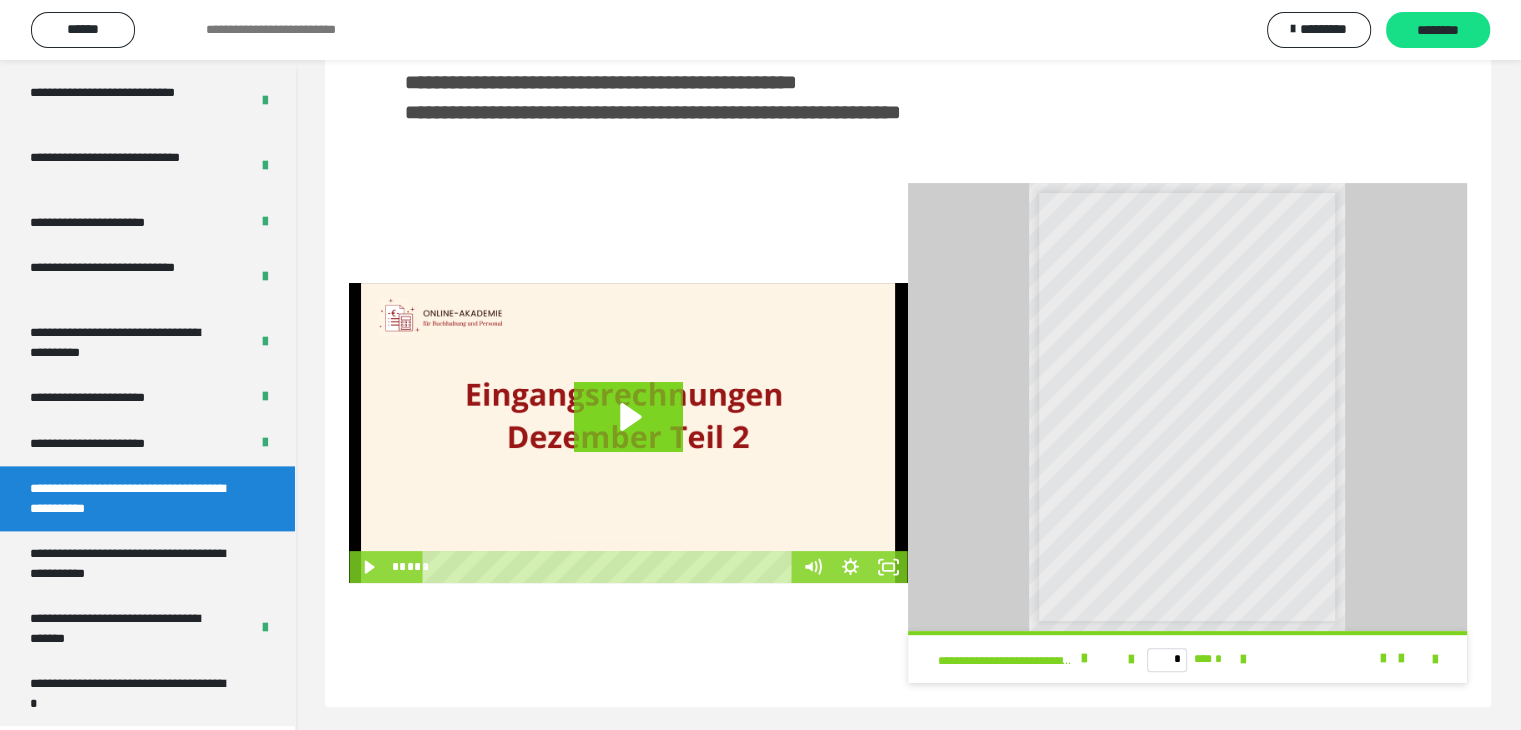 scroll, scrollTop: 481, scrollLeft: 0, axis: vertical 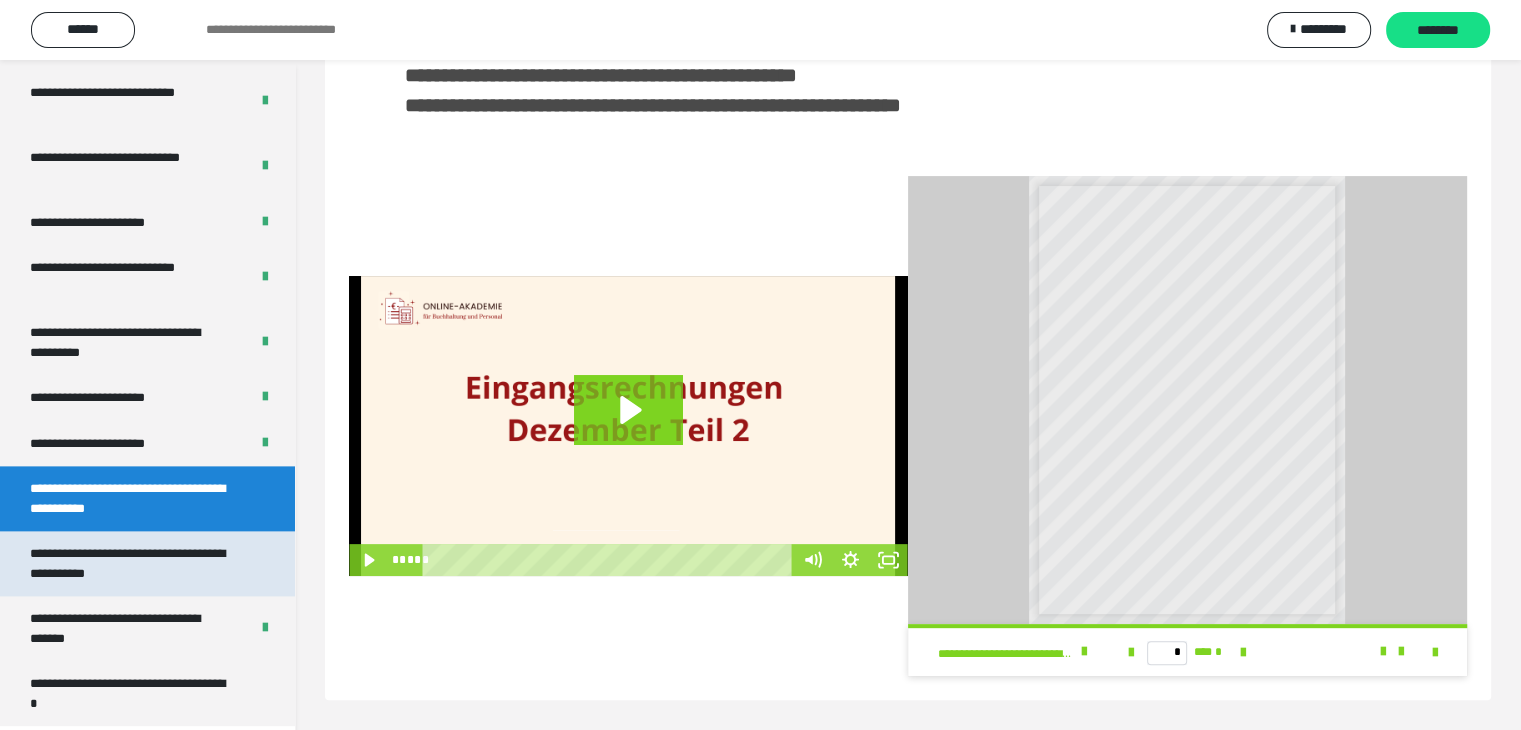click on "**********" at bounding box center [132, 563] 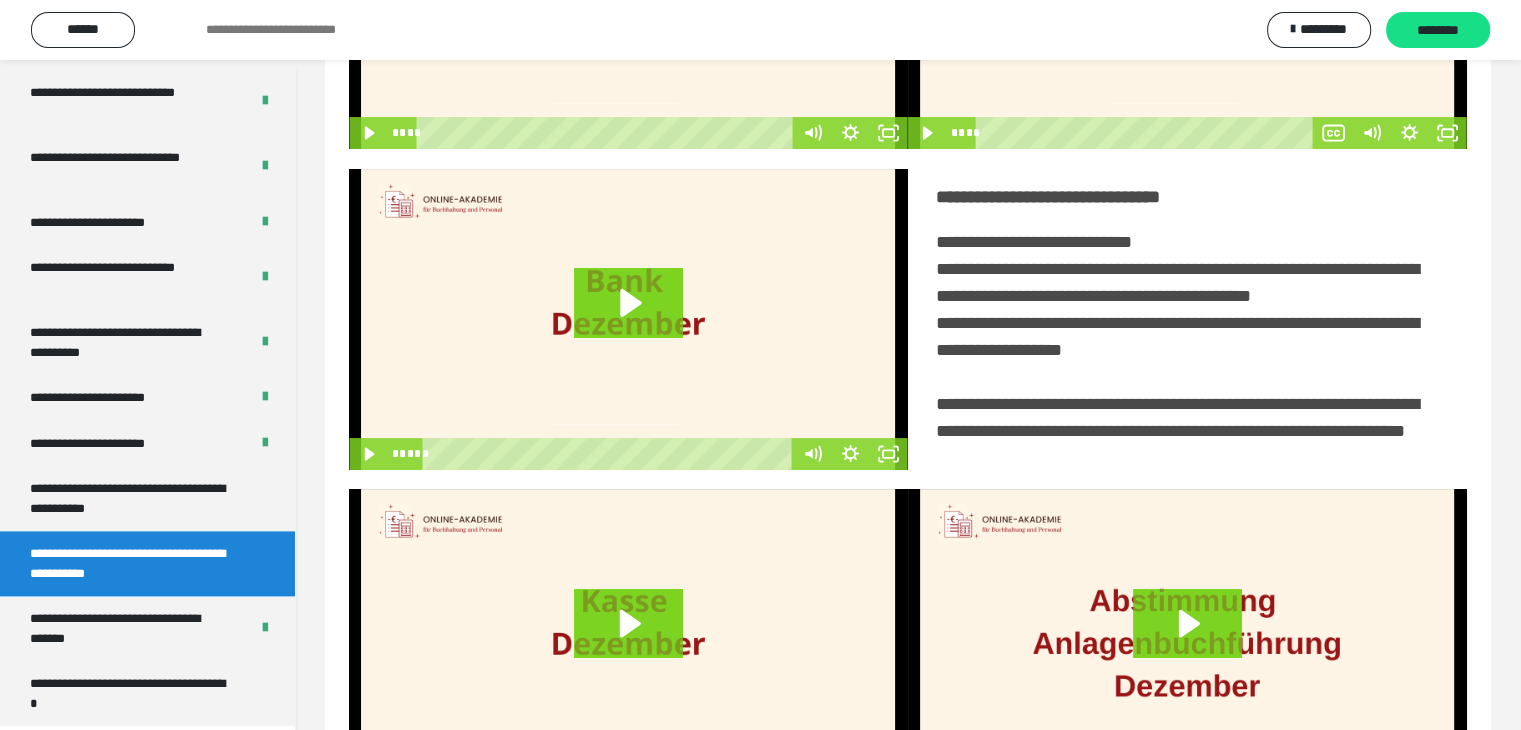 scroll, scrollTop: 460, scrollLeft: 0, axis: vertical 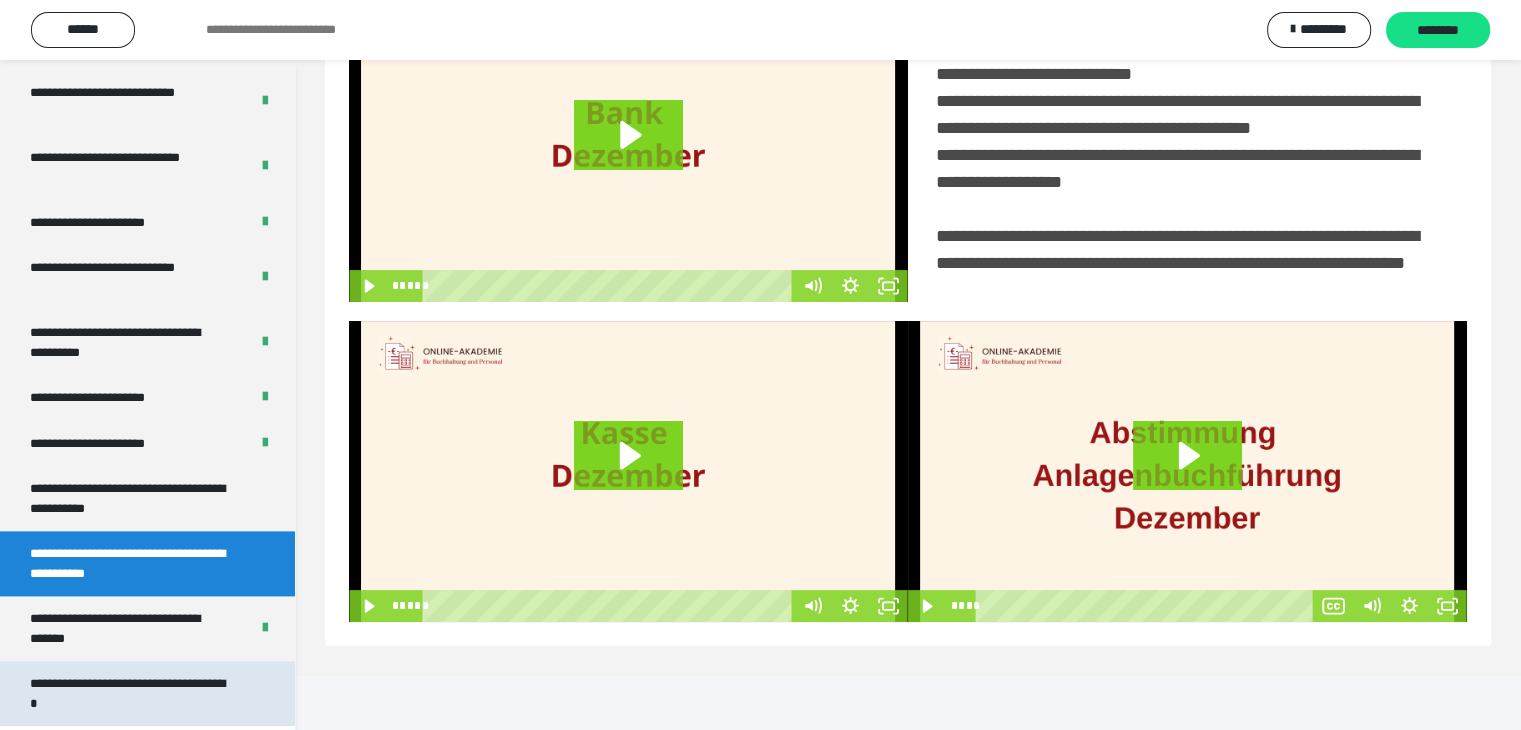 click on "**********" at bounding box center [132, 693] 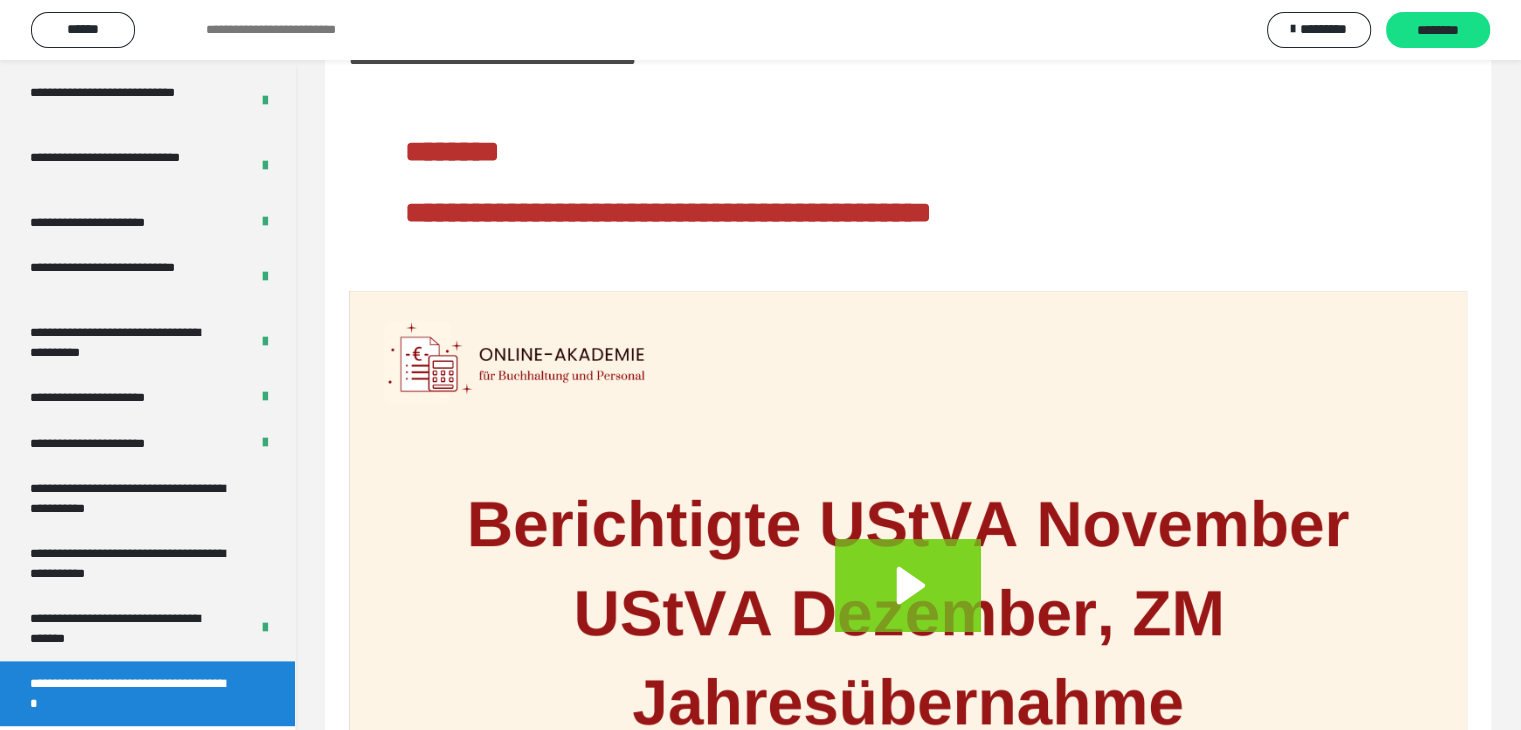 scroll, scrollTop: 312, scrollLeft: 0, axis: vertical 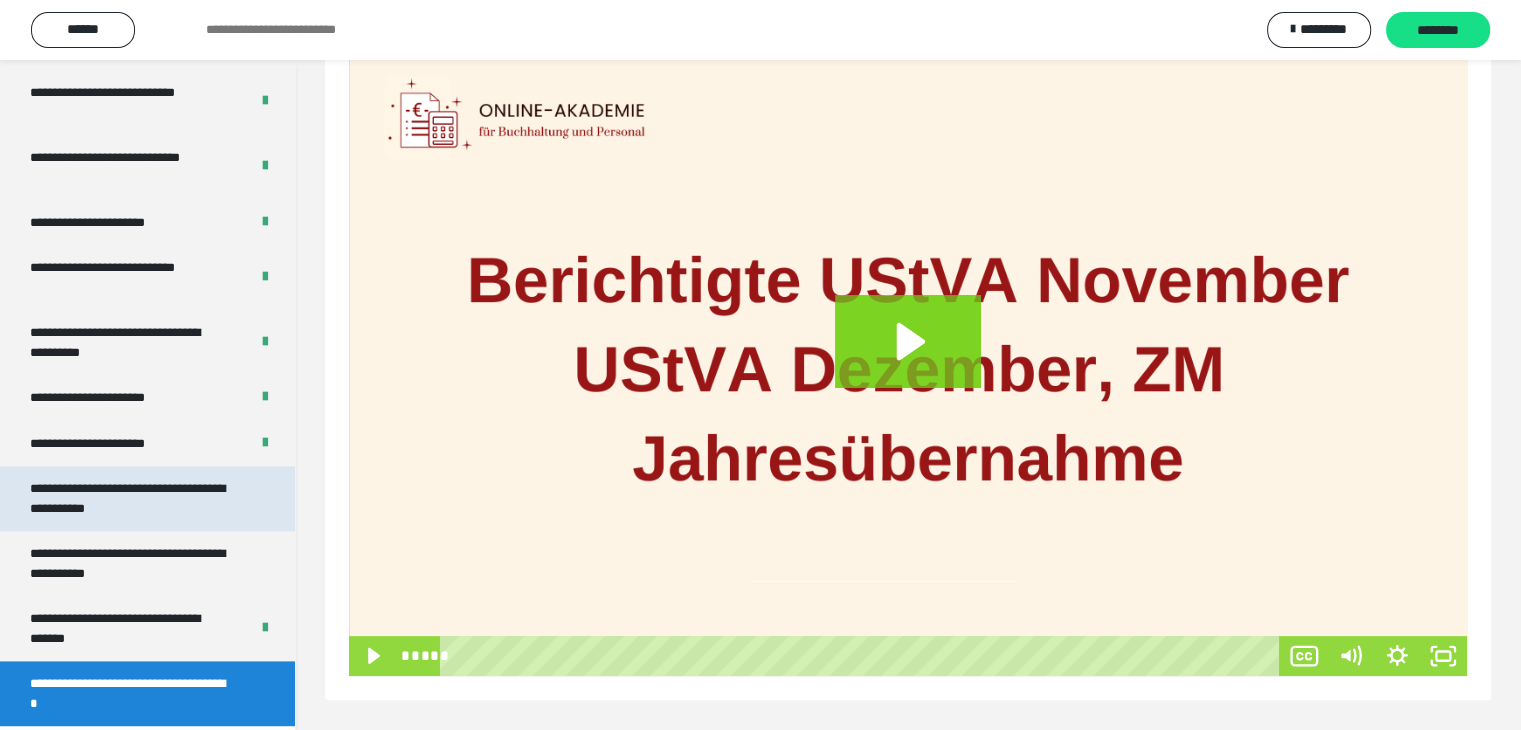click on "**********" at bounding box center (132, 498) 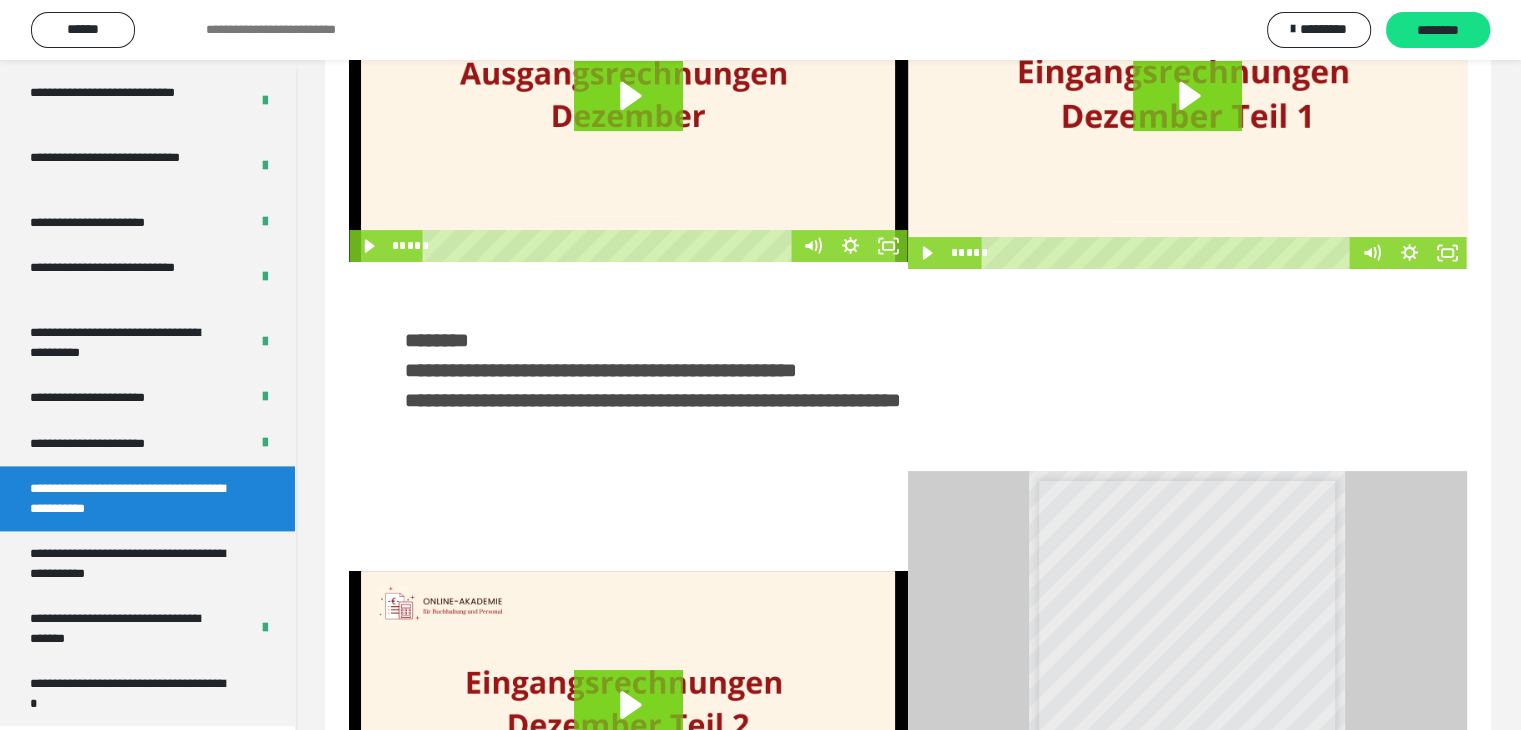 scroll, scrollTop: 0, scrollLeft: 0, axis: both 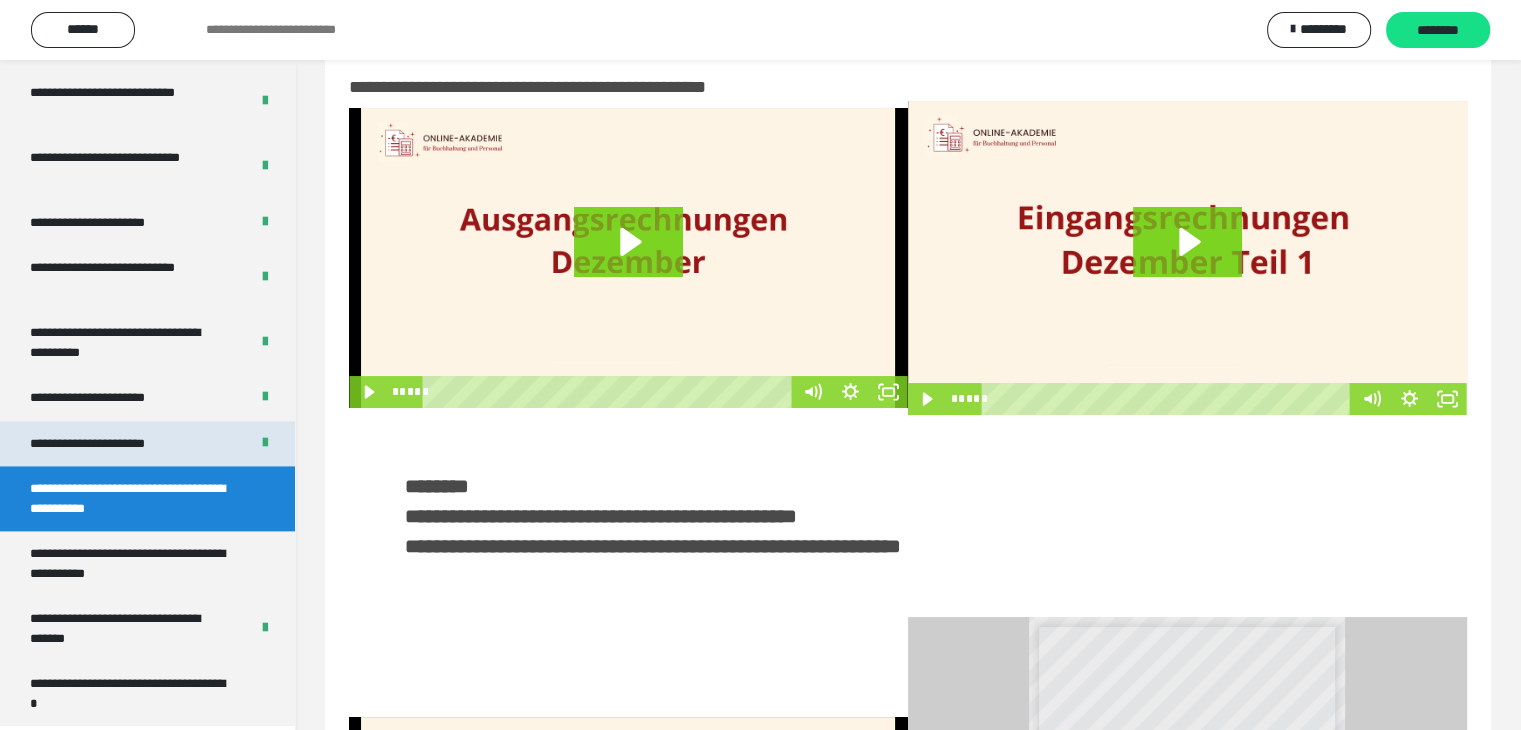 click on "**********" at bounding box center (147, 444) 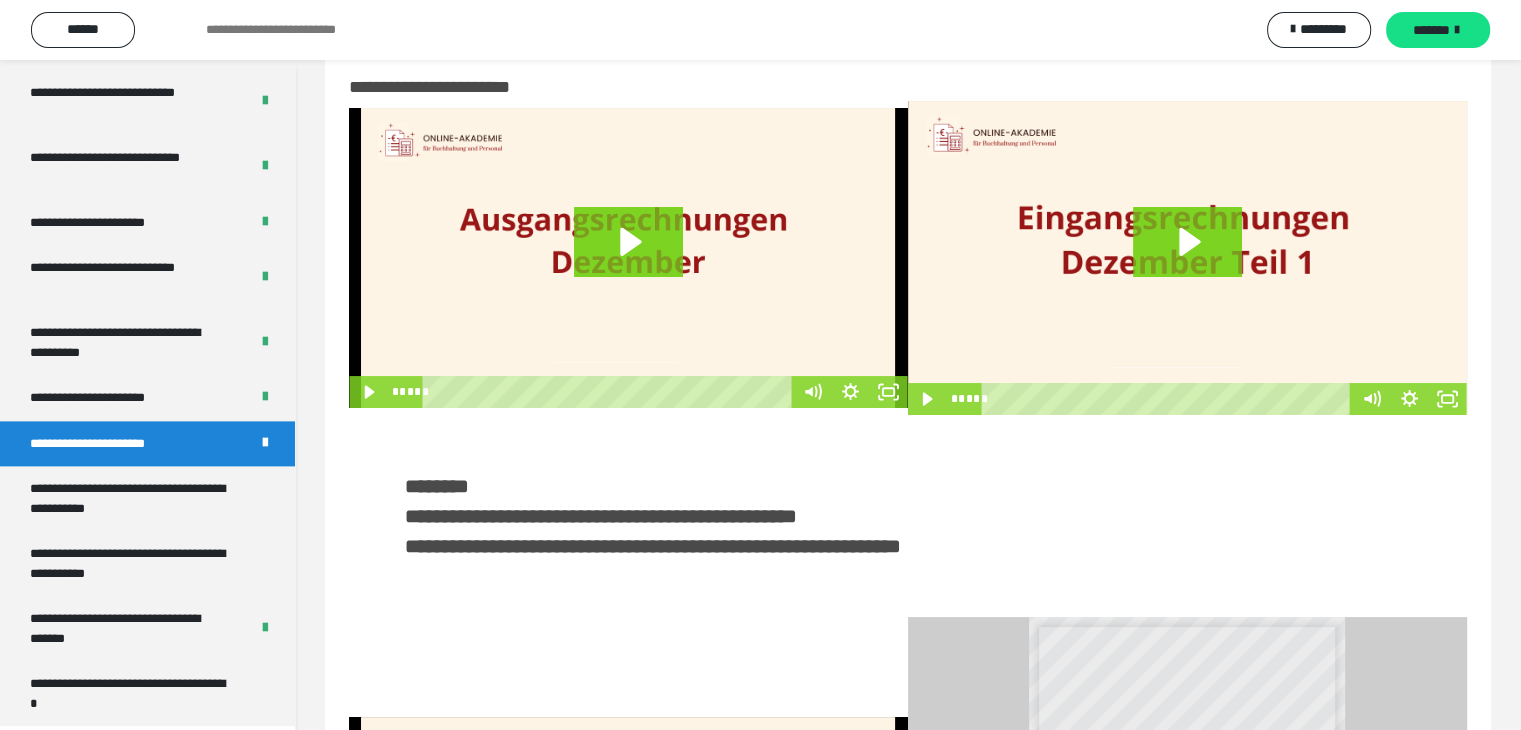 click on "**********" at bounding box center [147, 444] 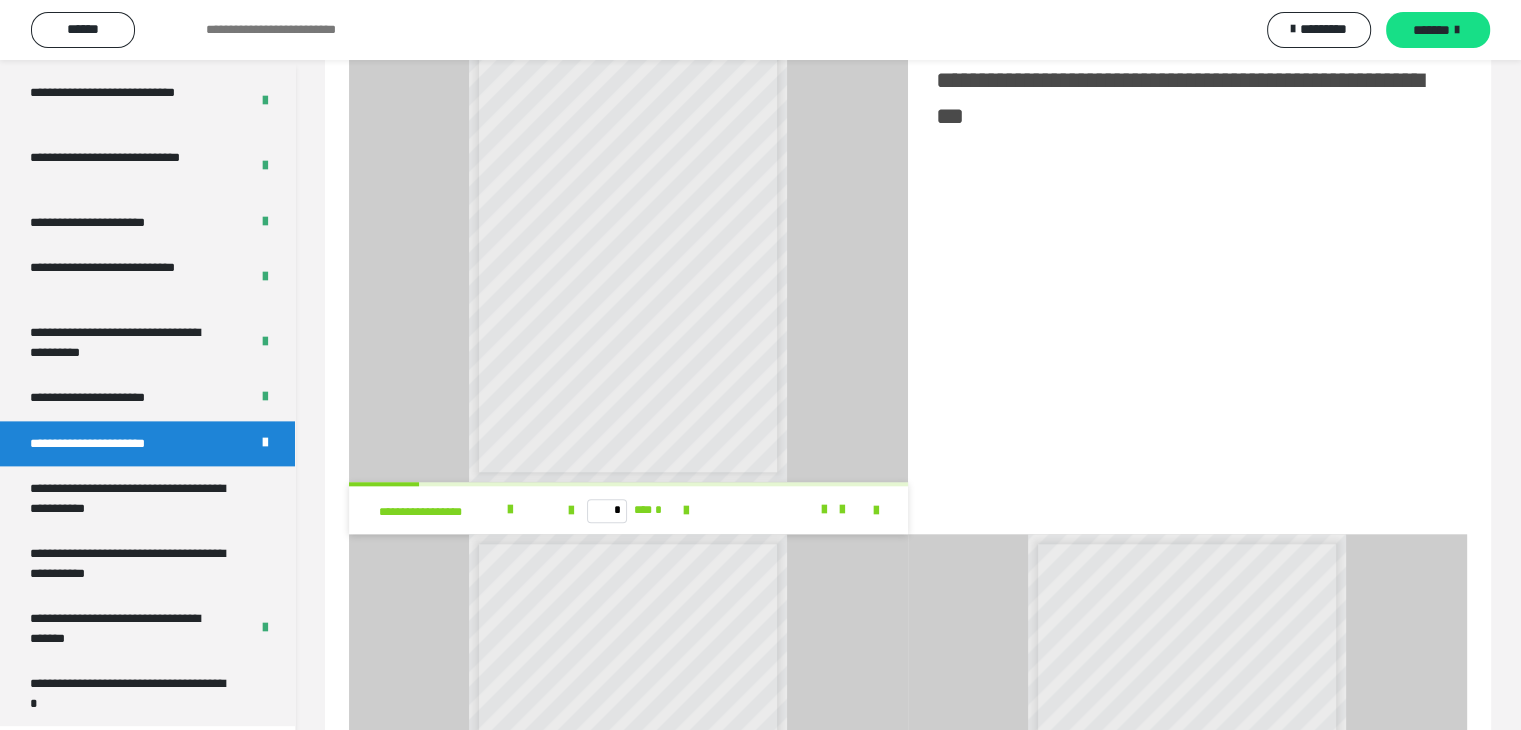 scroll, scrollTop: 1774, scrollLeft: 0, axis: vertical 